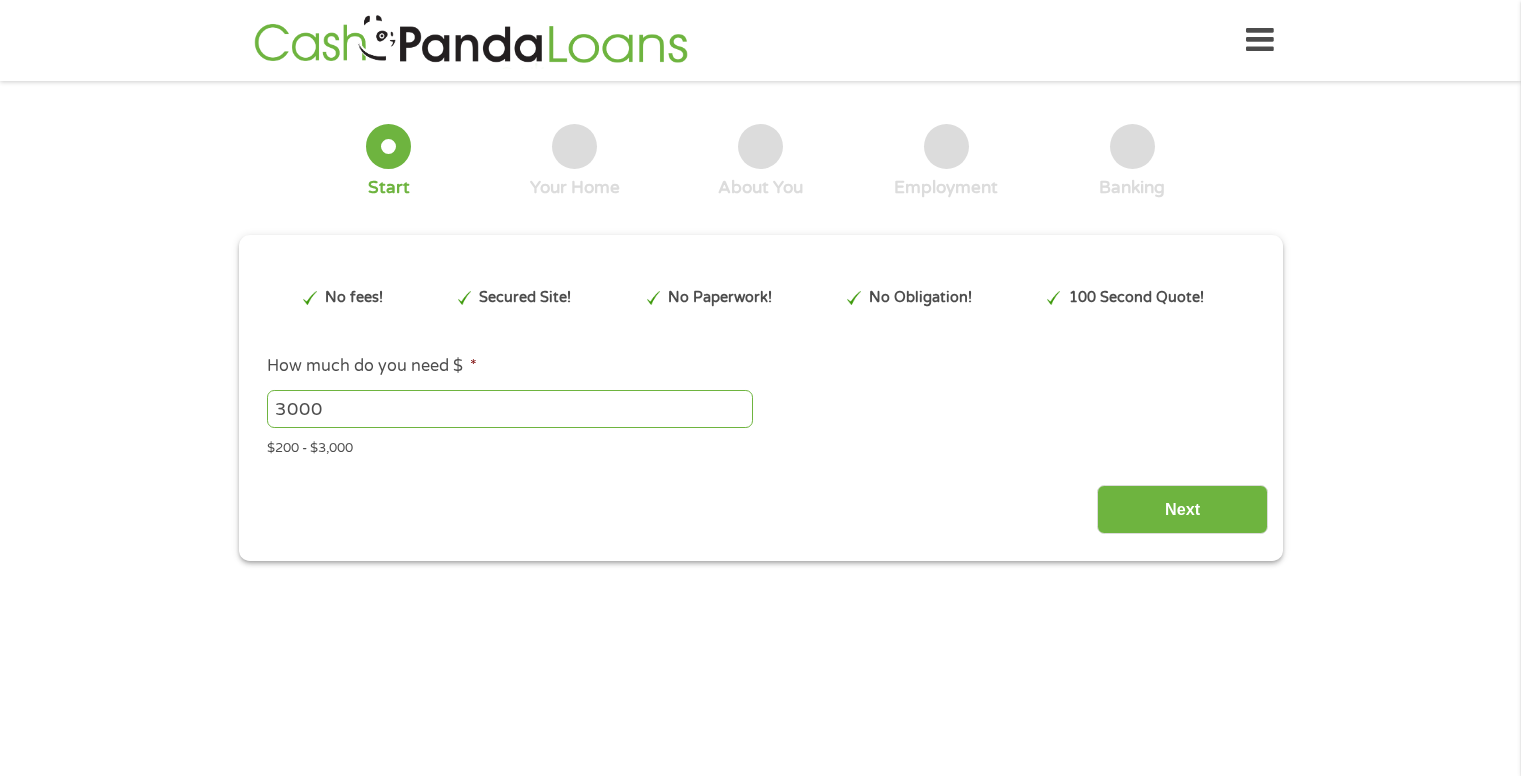 scroll, scrollTop: 0, scrollLeft: 0, axis: both 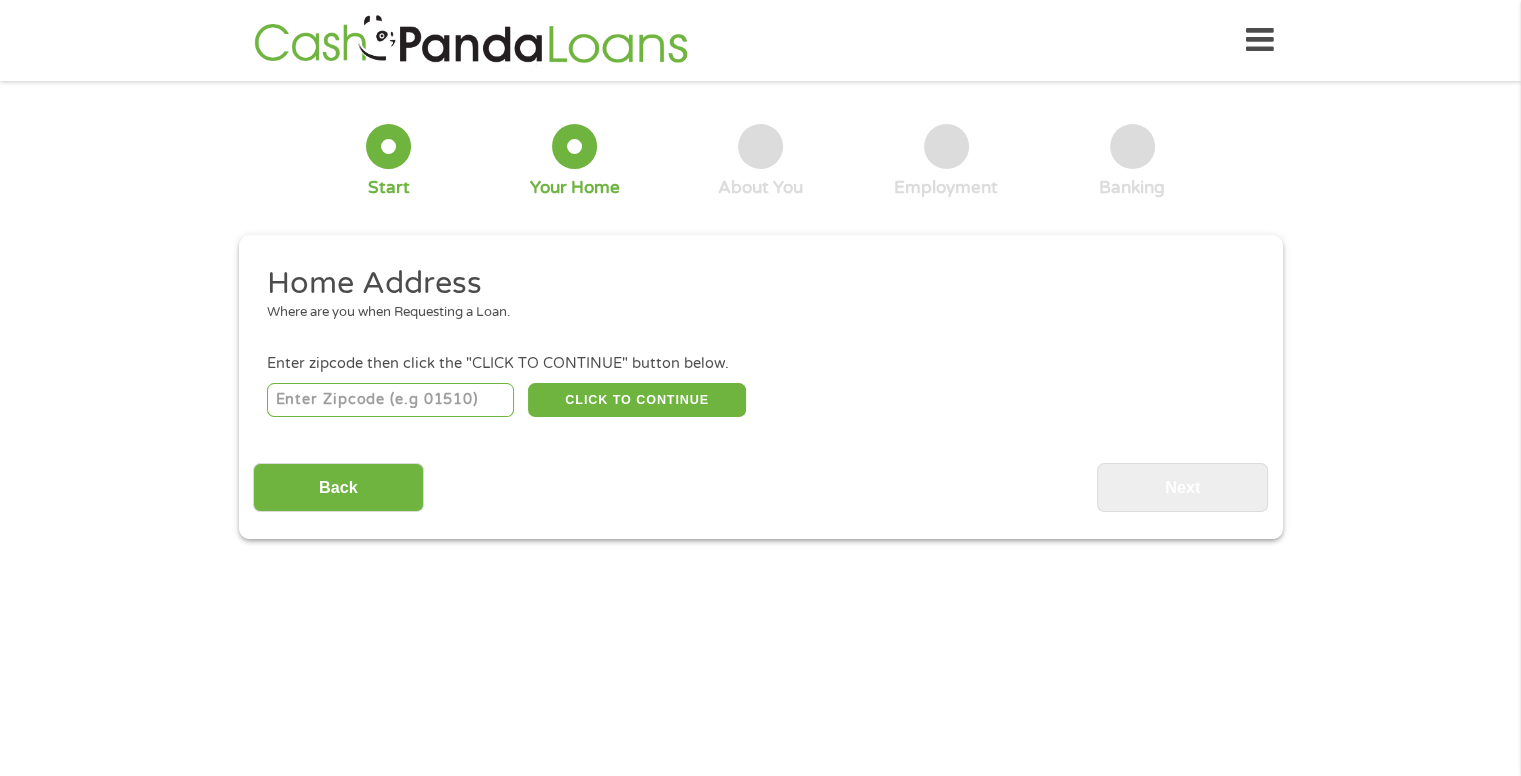 click at bounding box center [390, 400] 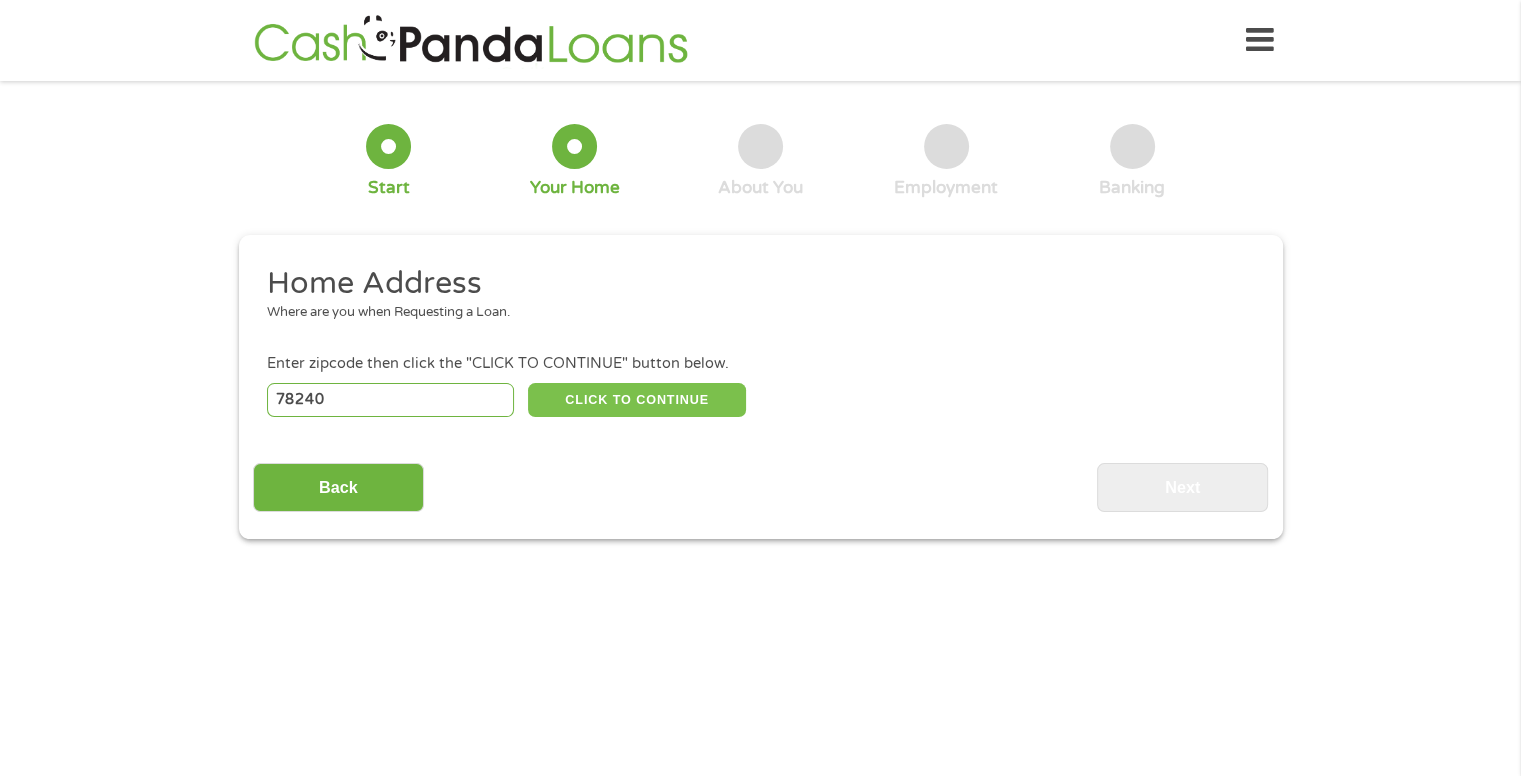 type on "78240" 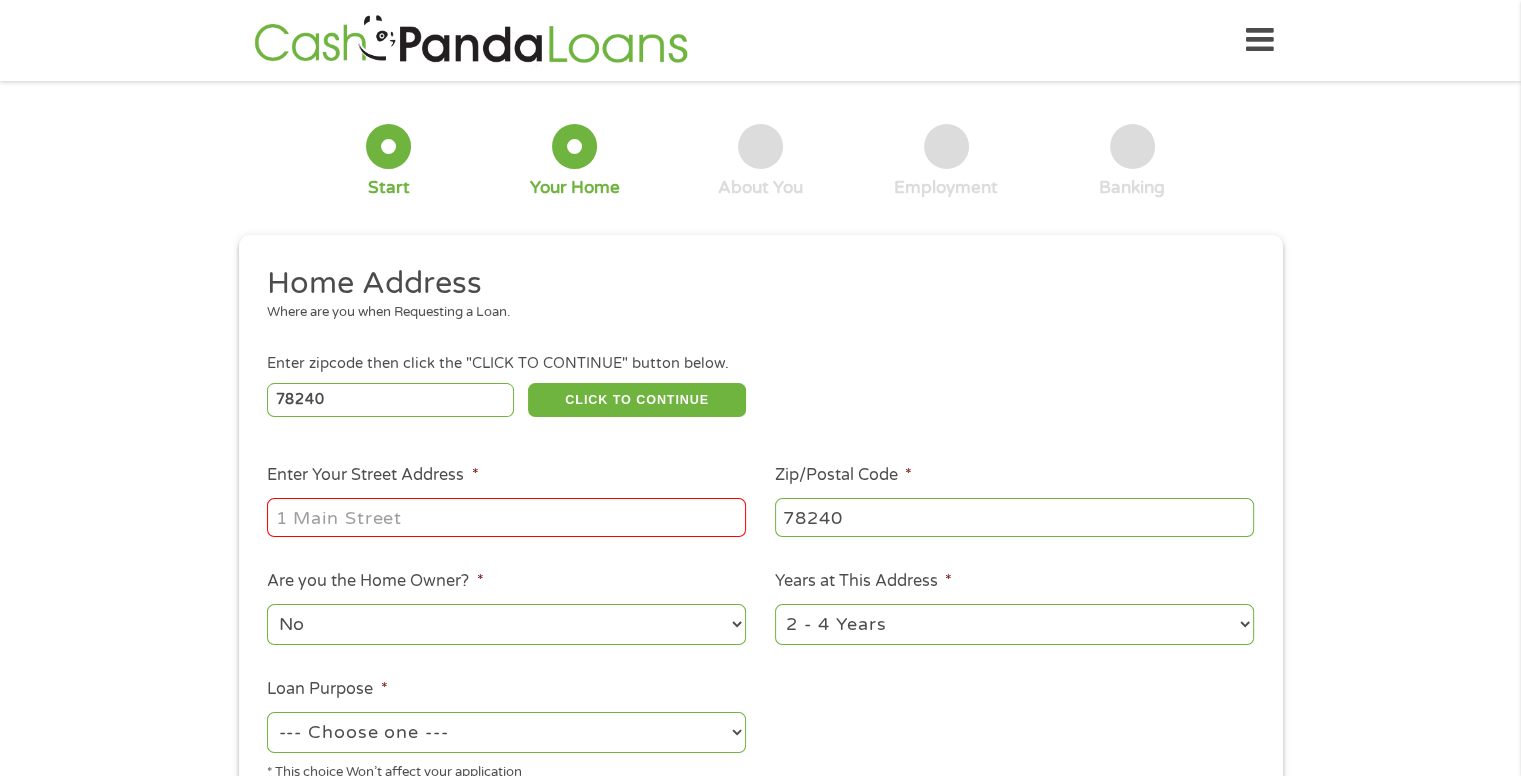 click on "Enter Your Street Address *" at bounding box center [506, 517] 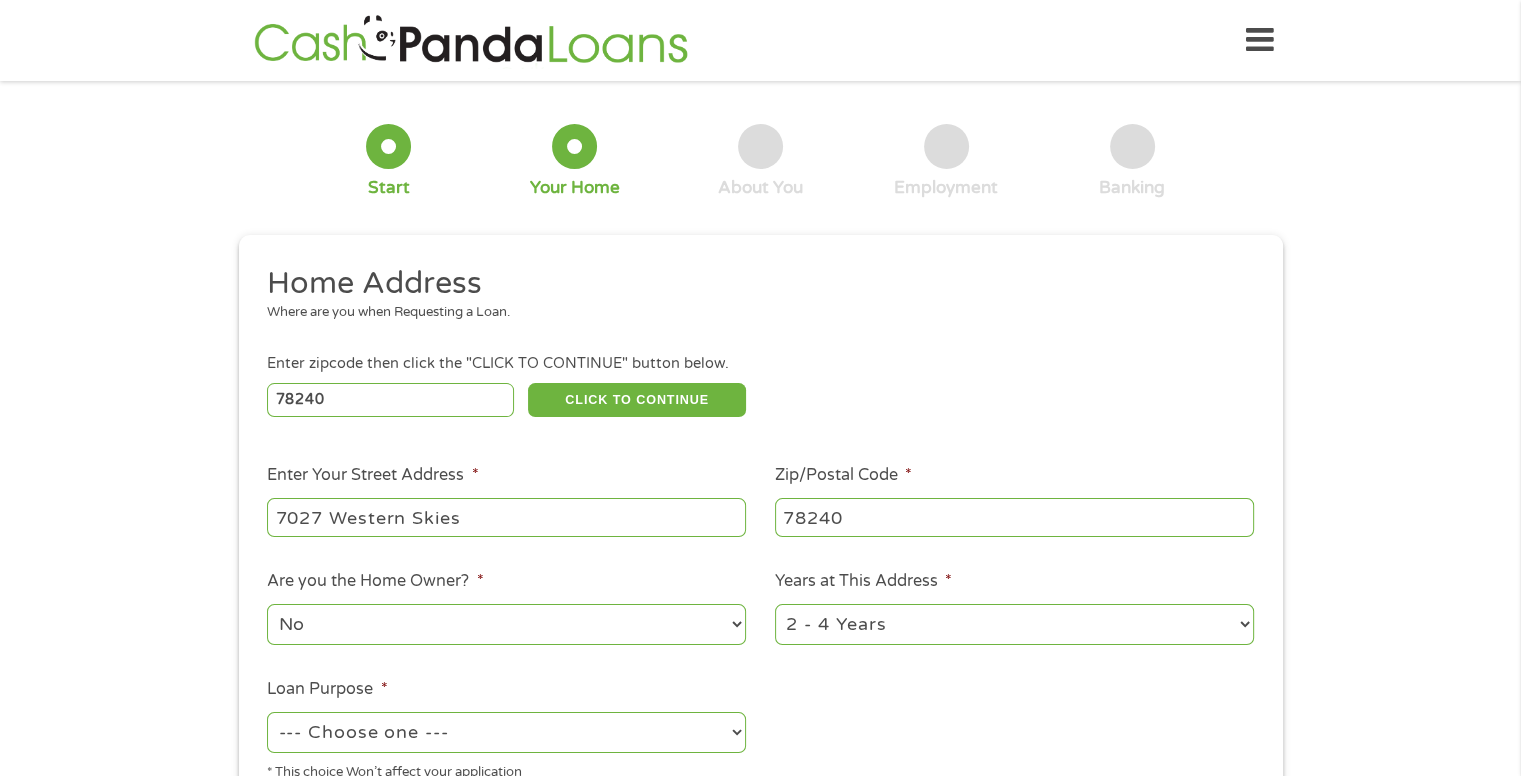 type on "7027 Western Skies" 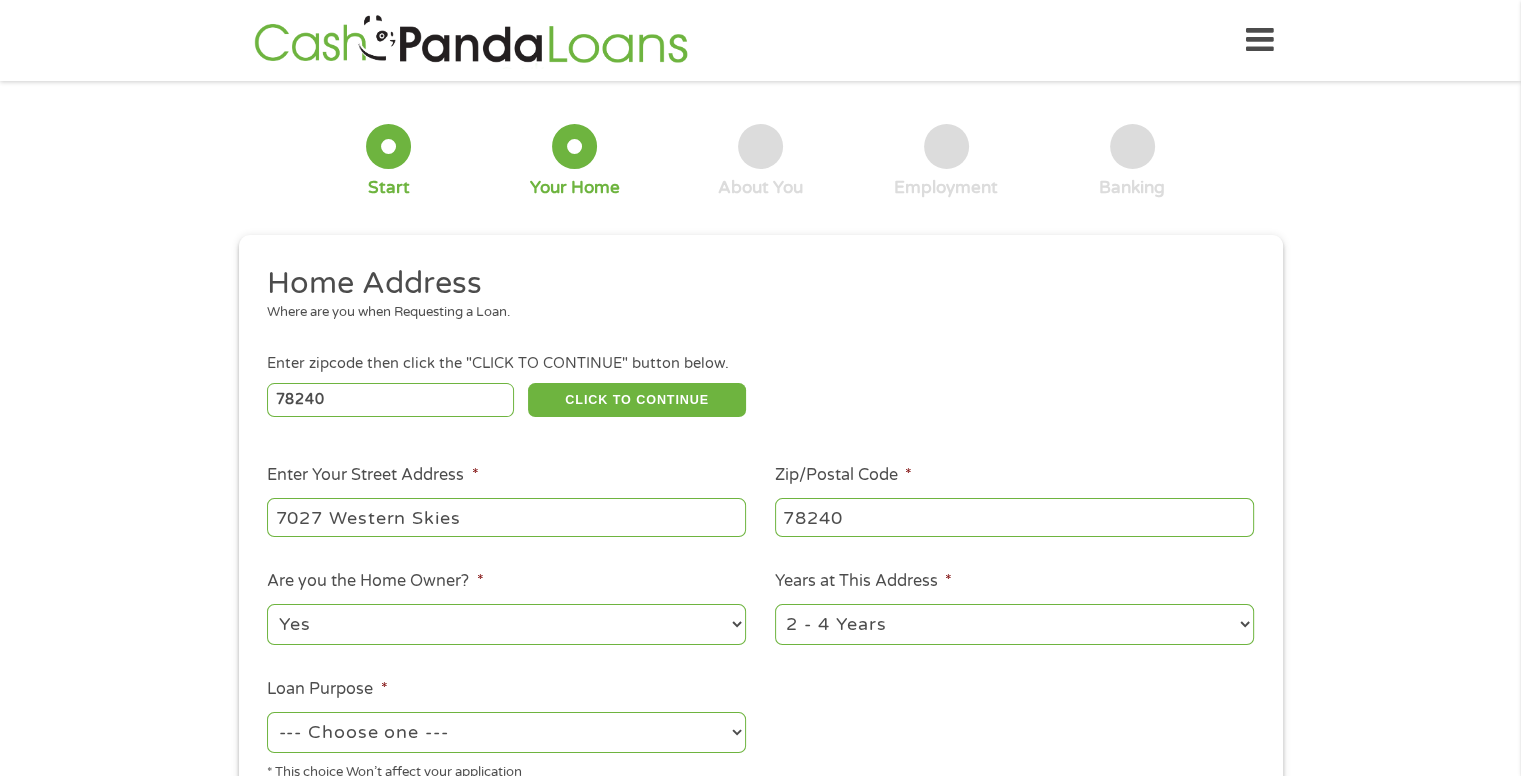 click on "1 Year or less 1 - 2 Years 2 - 4 Years Over 4 Years" at bounding box center [1014, 624] 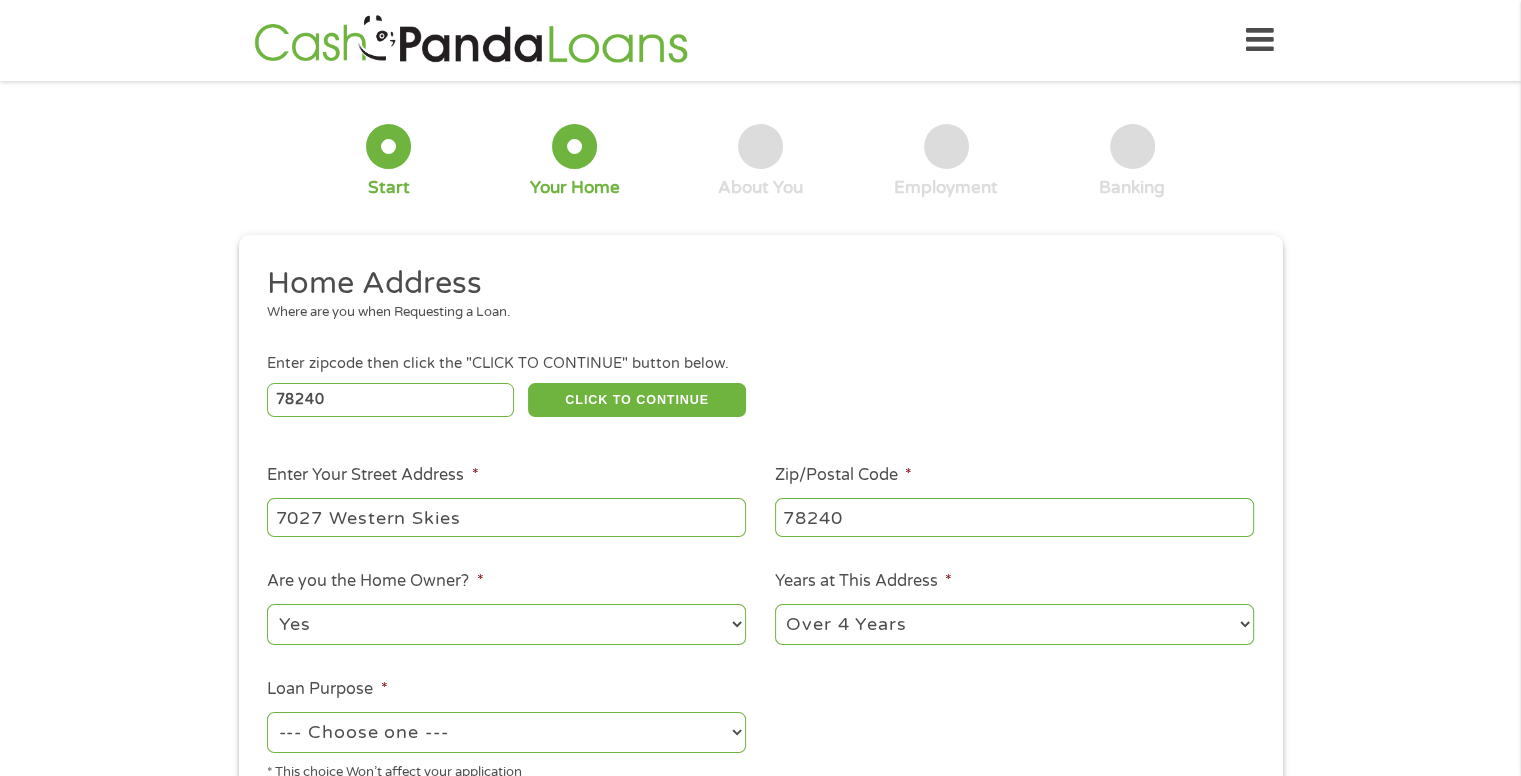 click on "1 Year or less 1 - 2 Years 2 - 4 Years Over 4 Years" at bounding box center (1014, 624) 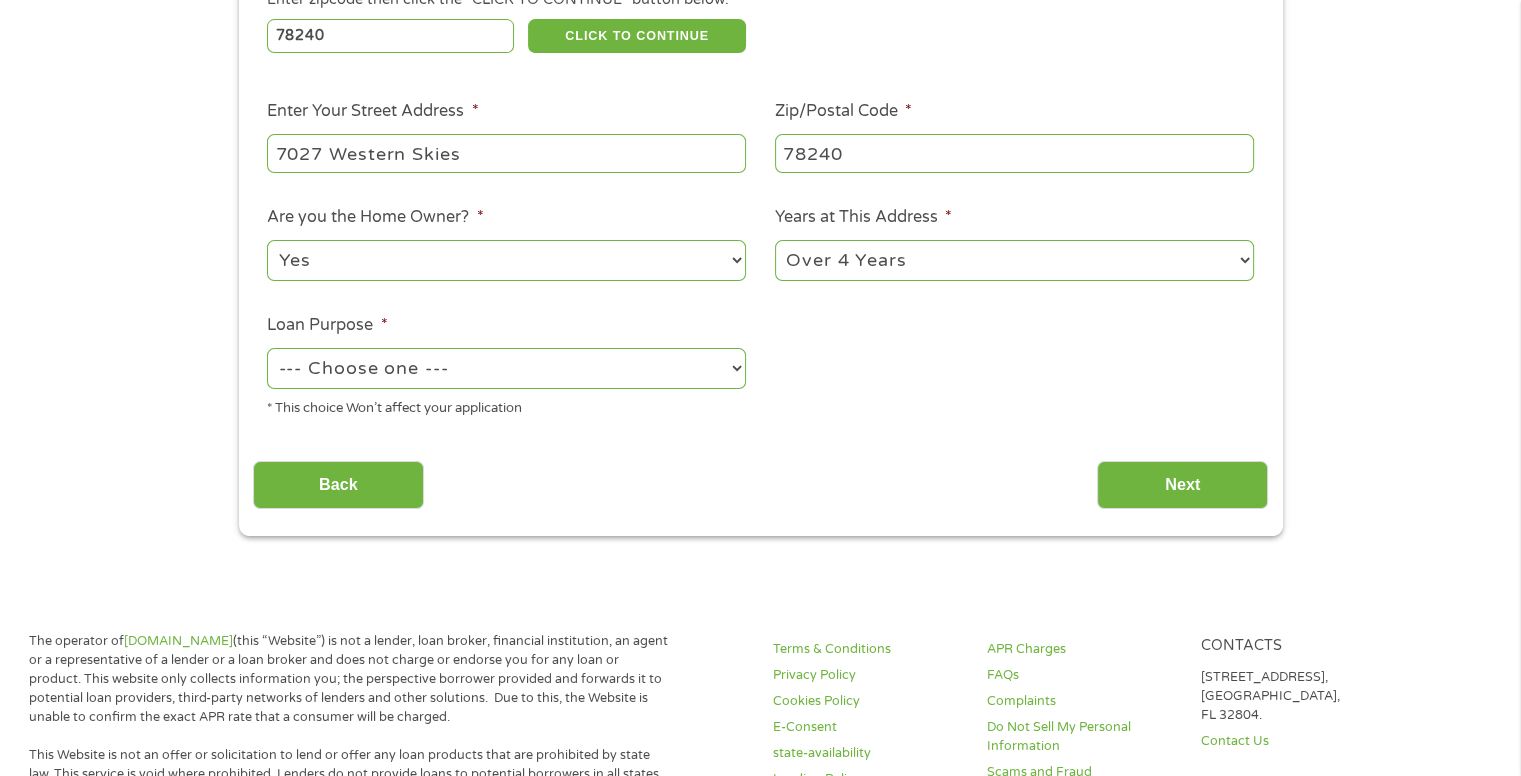 scroll, scrollTop: 400, scrollLeft: 0, axis: vertical 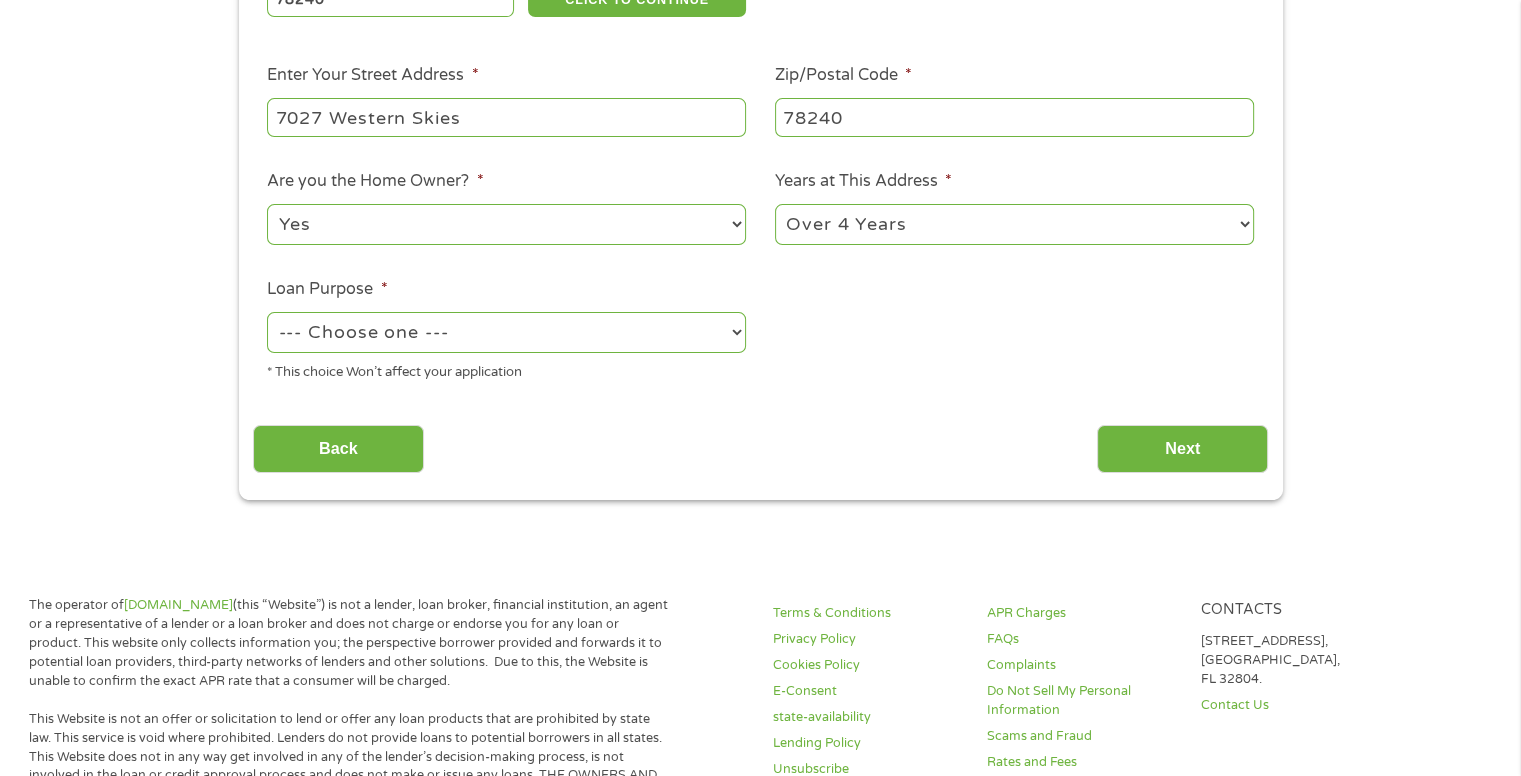 click on "--- Choose one --- Pay Bills Debt Consolidation Home Improvement Major Purchase Car Loan Short Term Cash Medical Expenses Other" at bounding box center (506, 332) 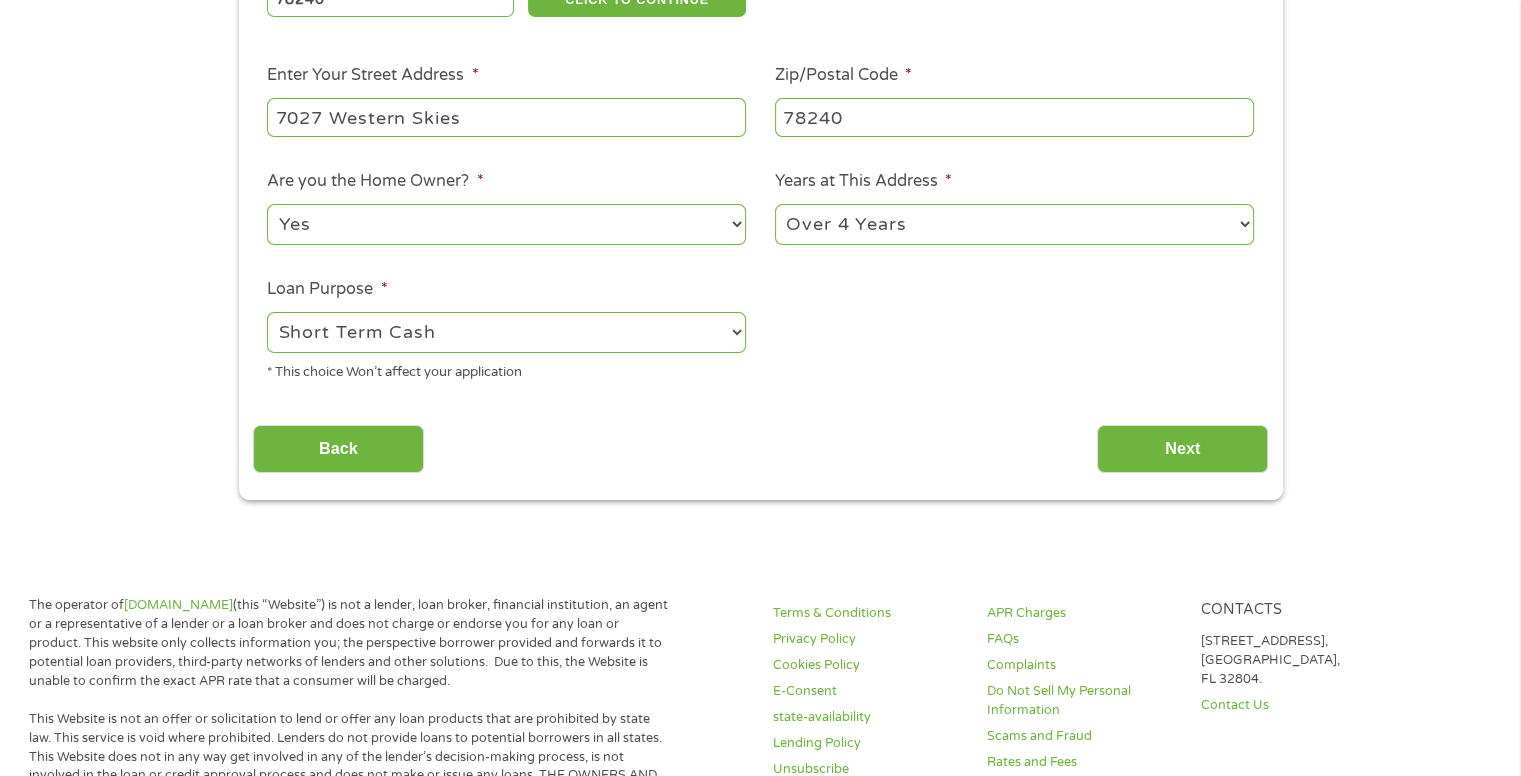 click on "--- Choose one --- Pay Bills Debt Consolidation Home Improvement Major Purchase Car Loan Short Term Cash Medical Expenses Other" at bounding box center [506, 332] 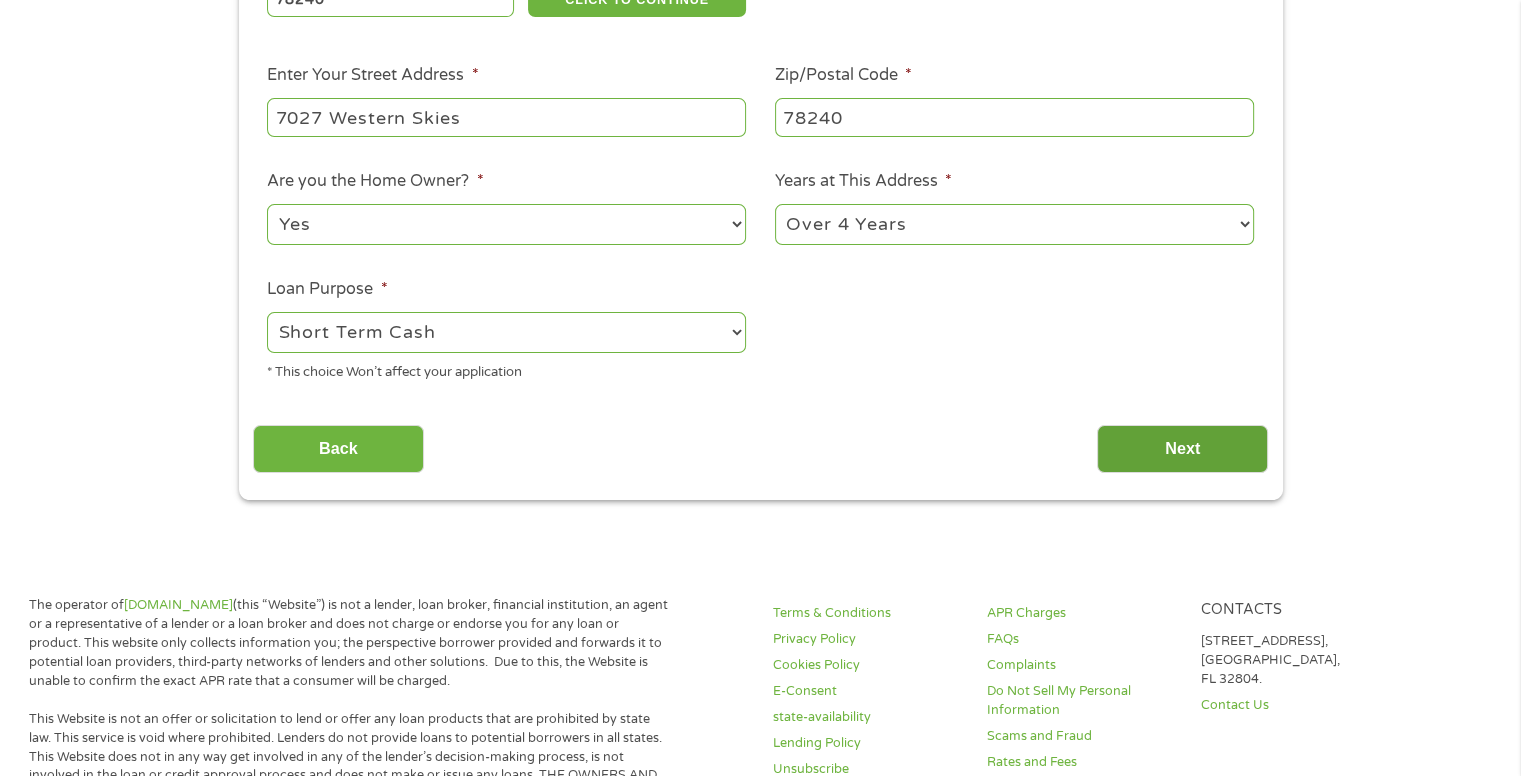 click on "Next" at bounding box center (1182, 449) 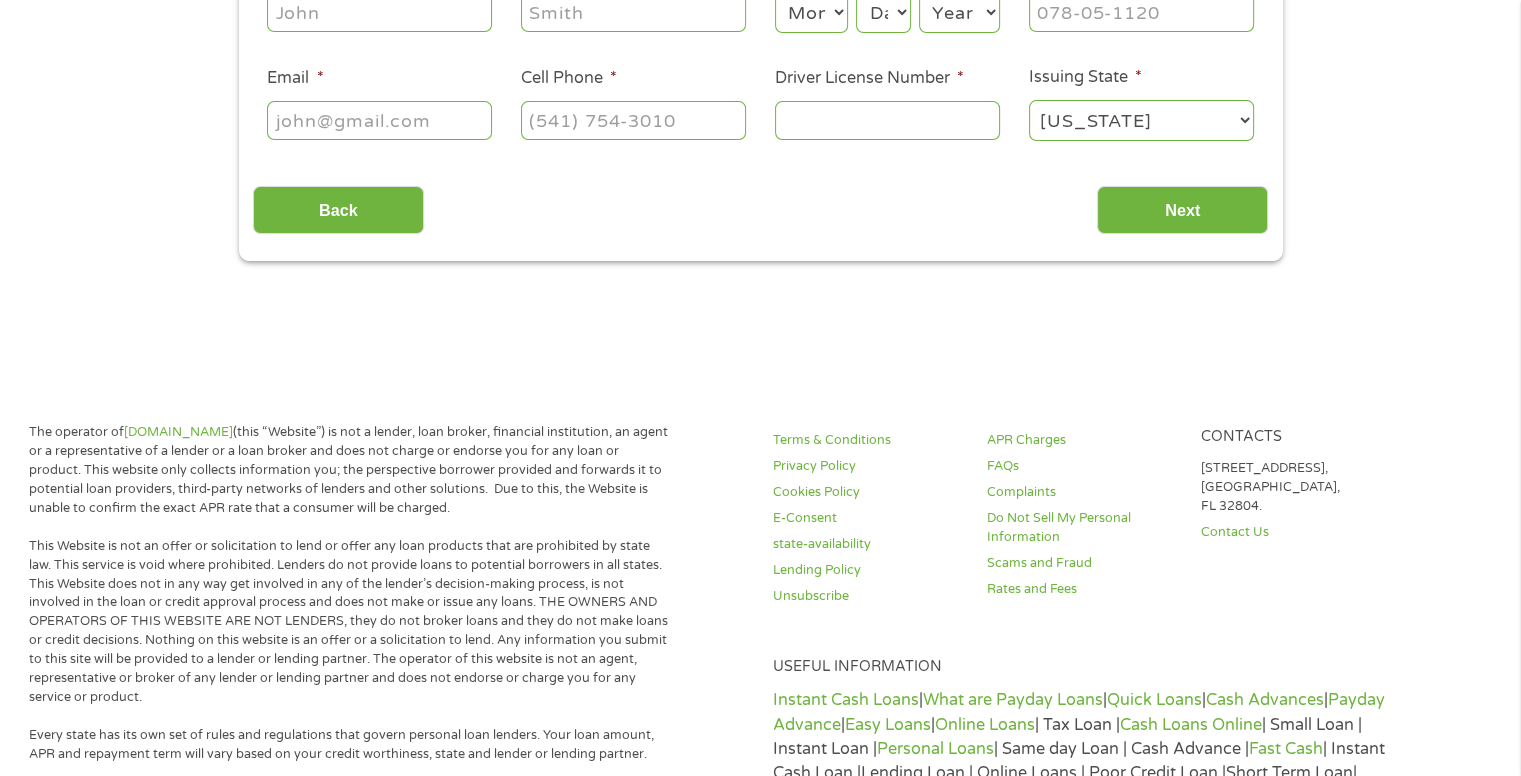 scroll, scrollTop: 8, scrollLeft: 8, axis: both 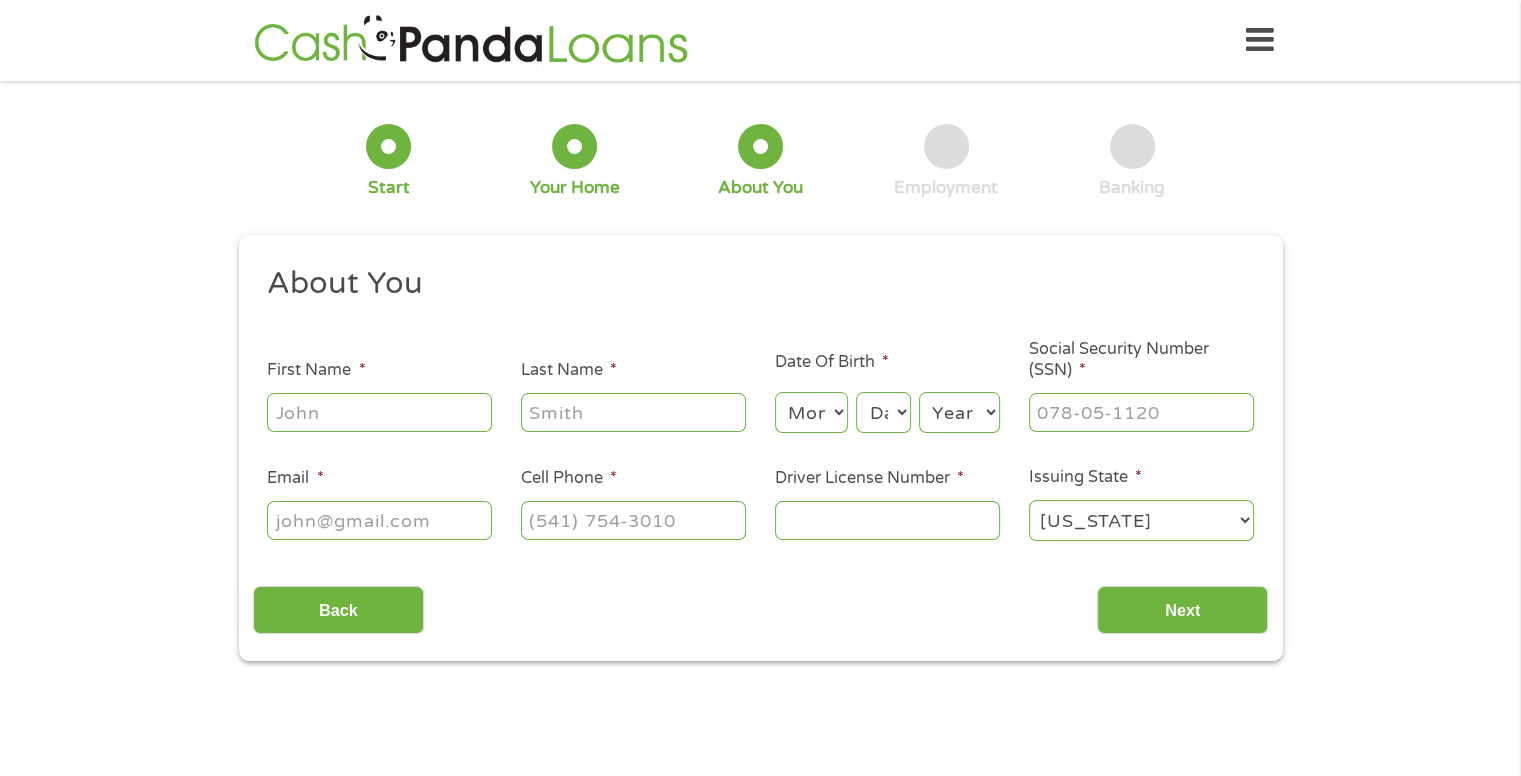 click on "First Name *" at bounding box center [379, 412] 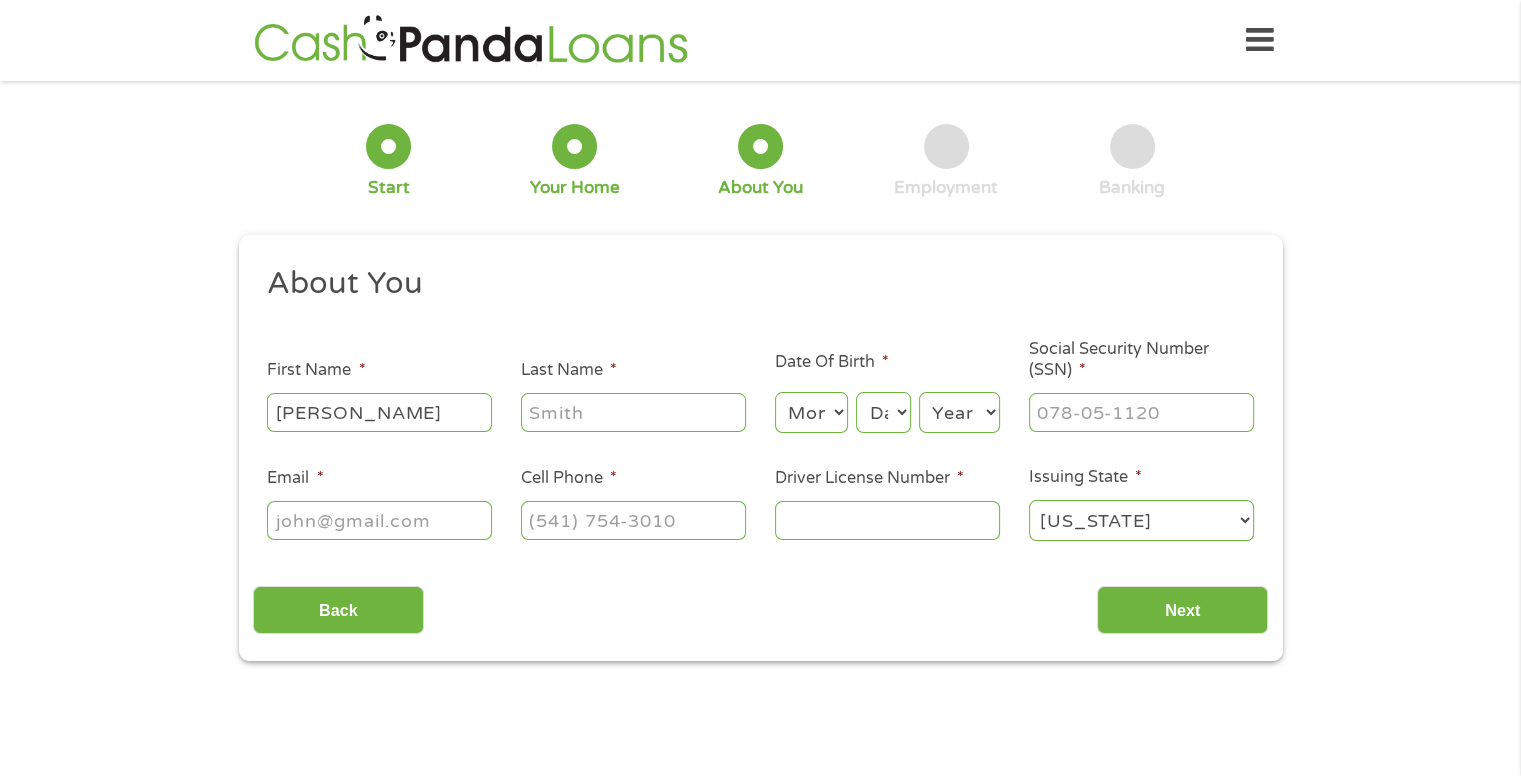 type on "[PERSON_NAME]" 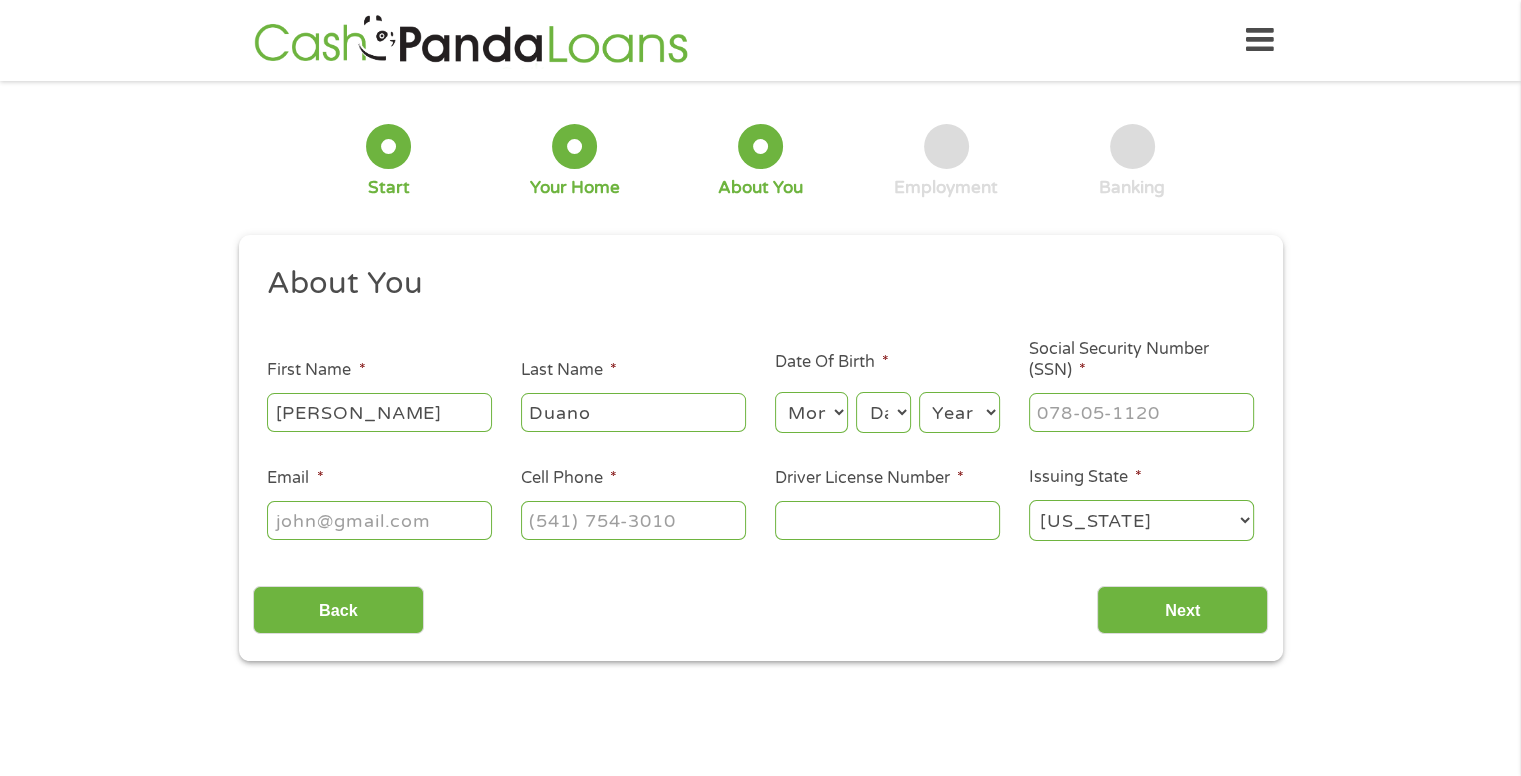 type on "Duano" 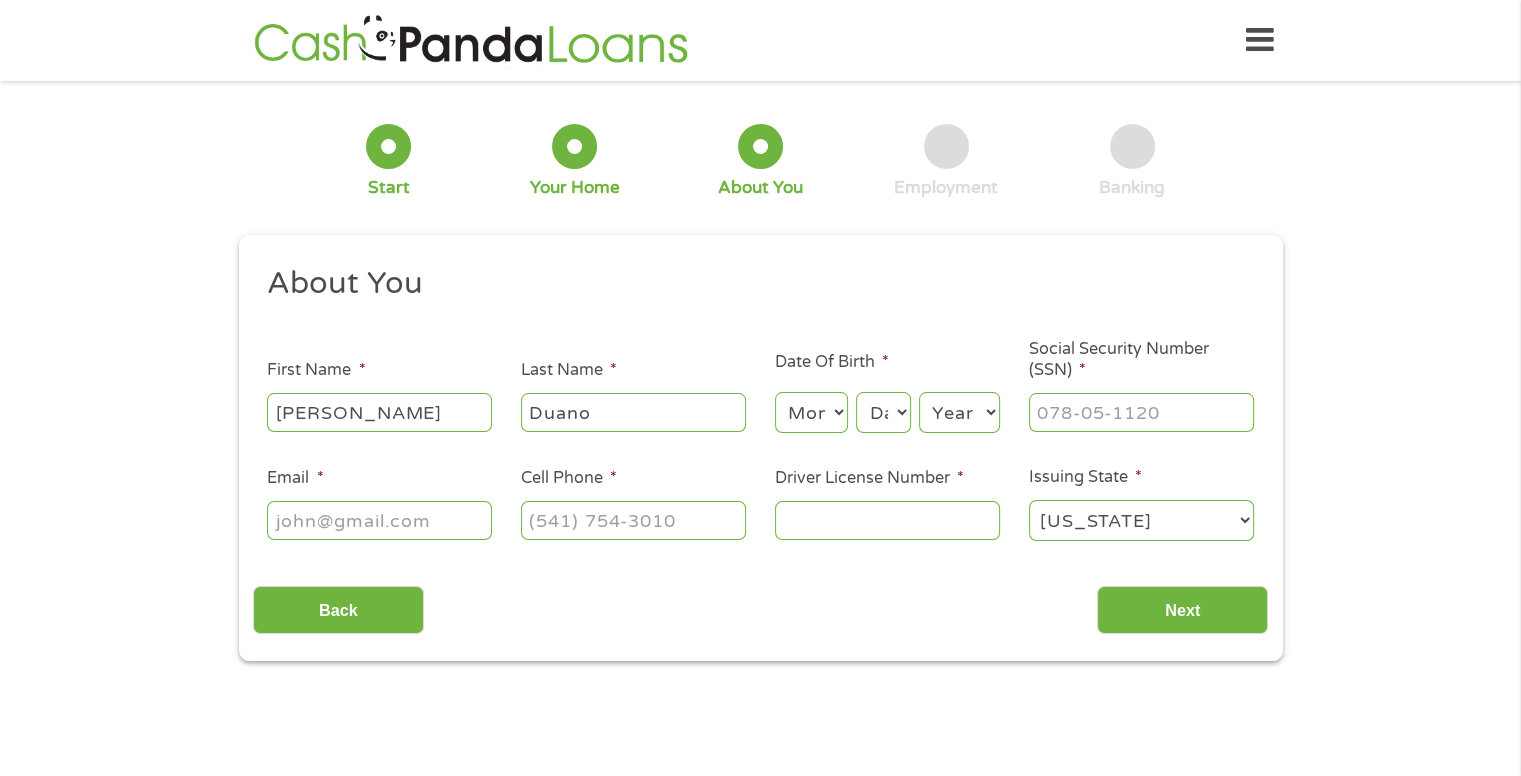 click on "Month 1 2 3 4 5 6 7 8 9 10 11 12" at bounding box center [811, 412] 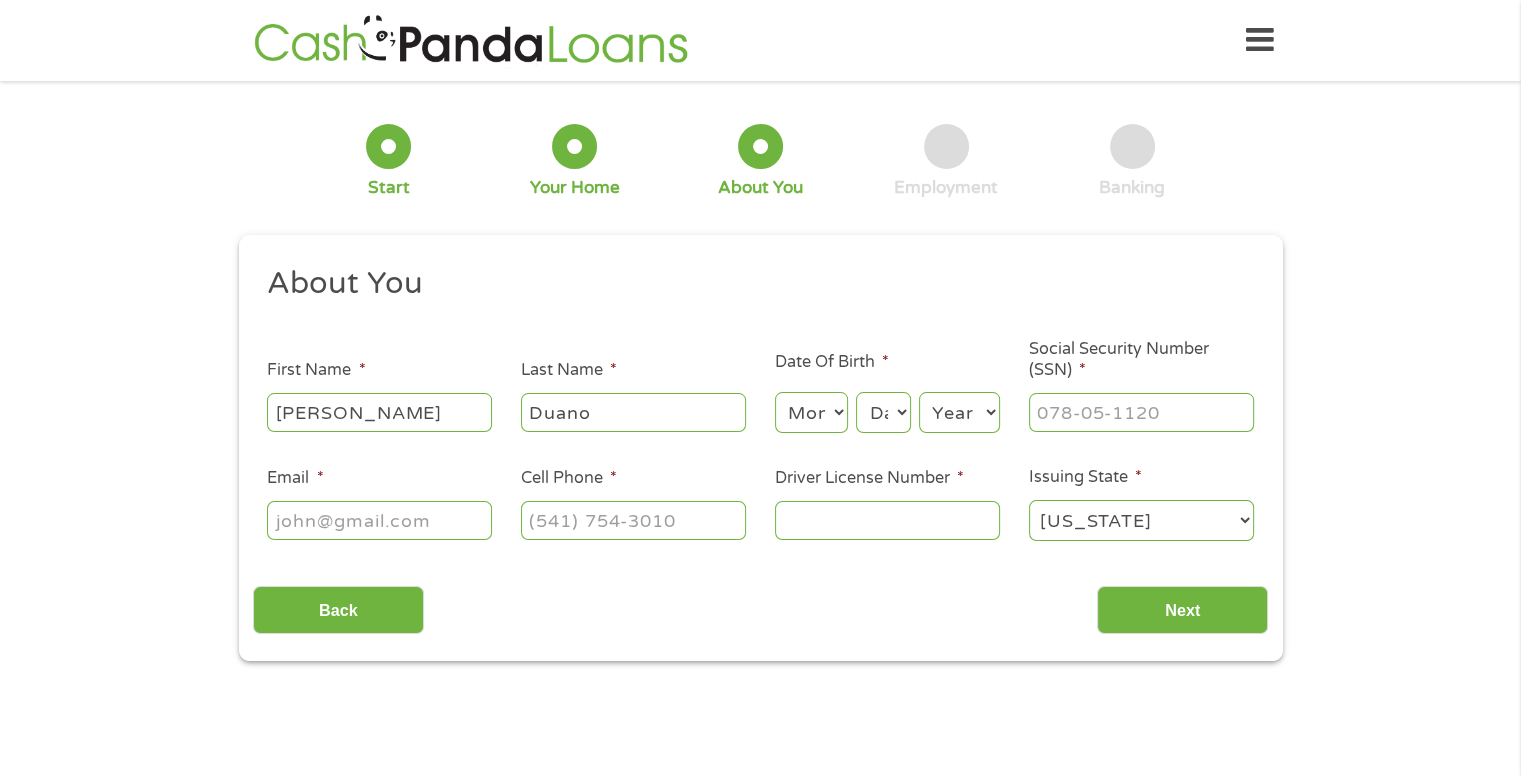 select on "8" 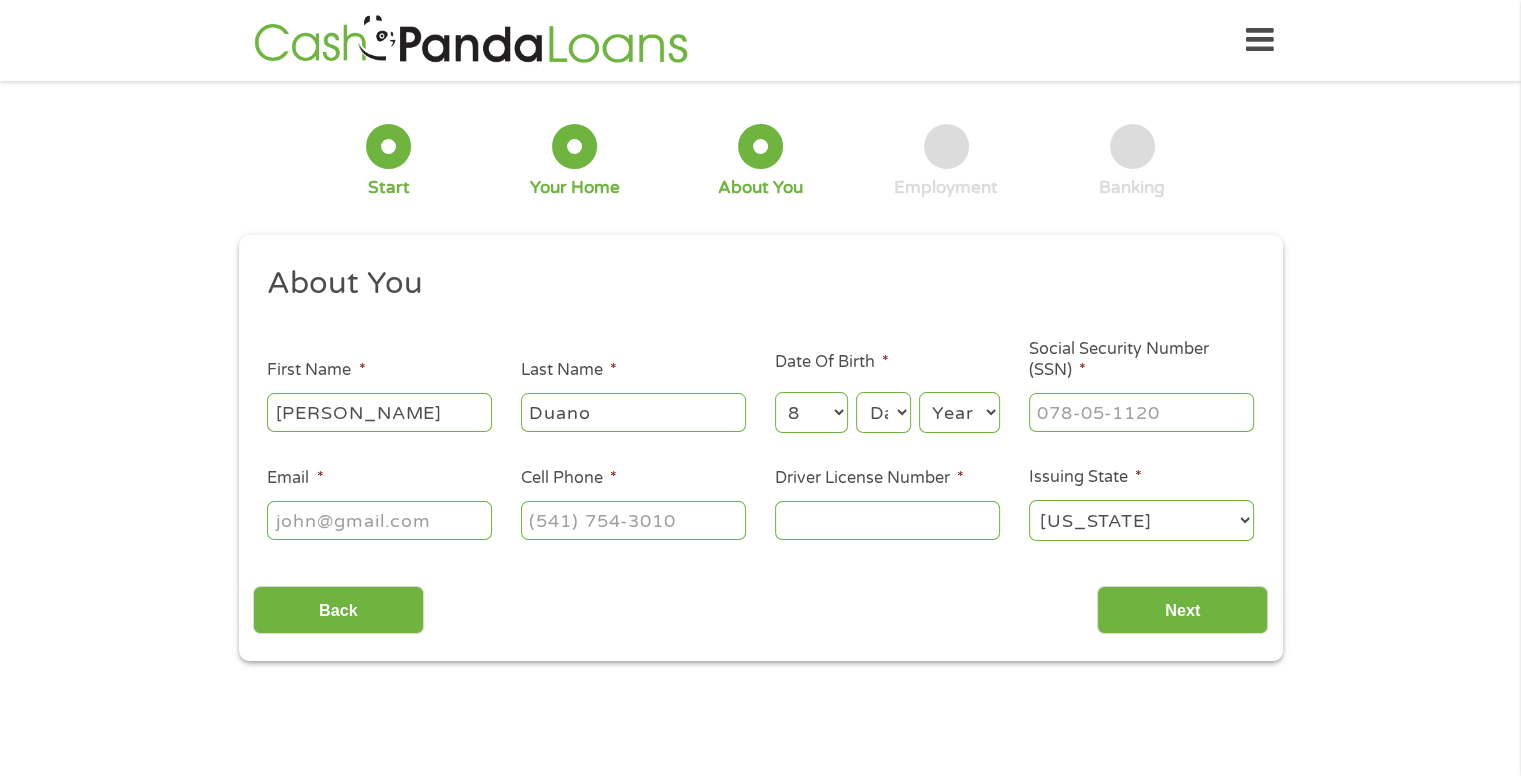 click on "Month 1 2 3 4 5 6 7 8 9 10 11 12" at bounding box center (811, 412) 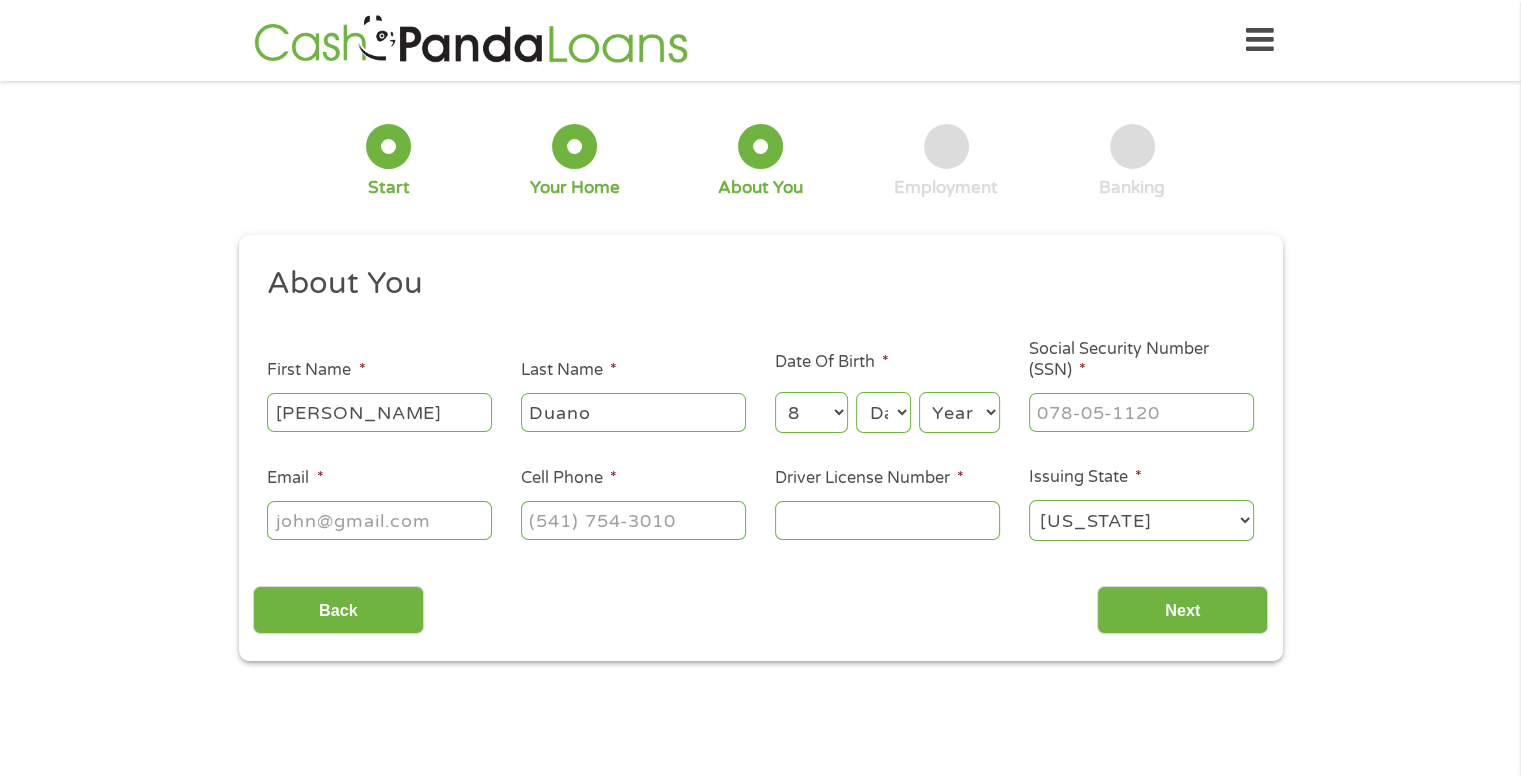 select on "8" 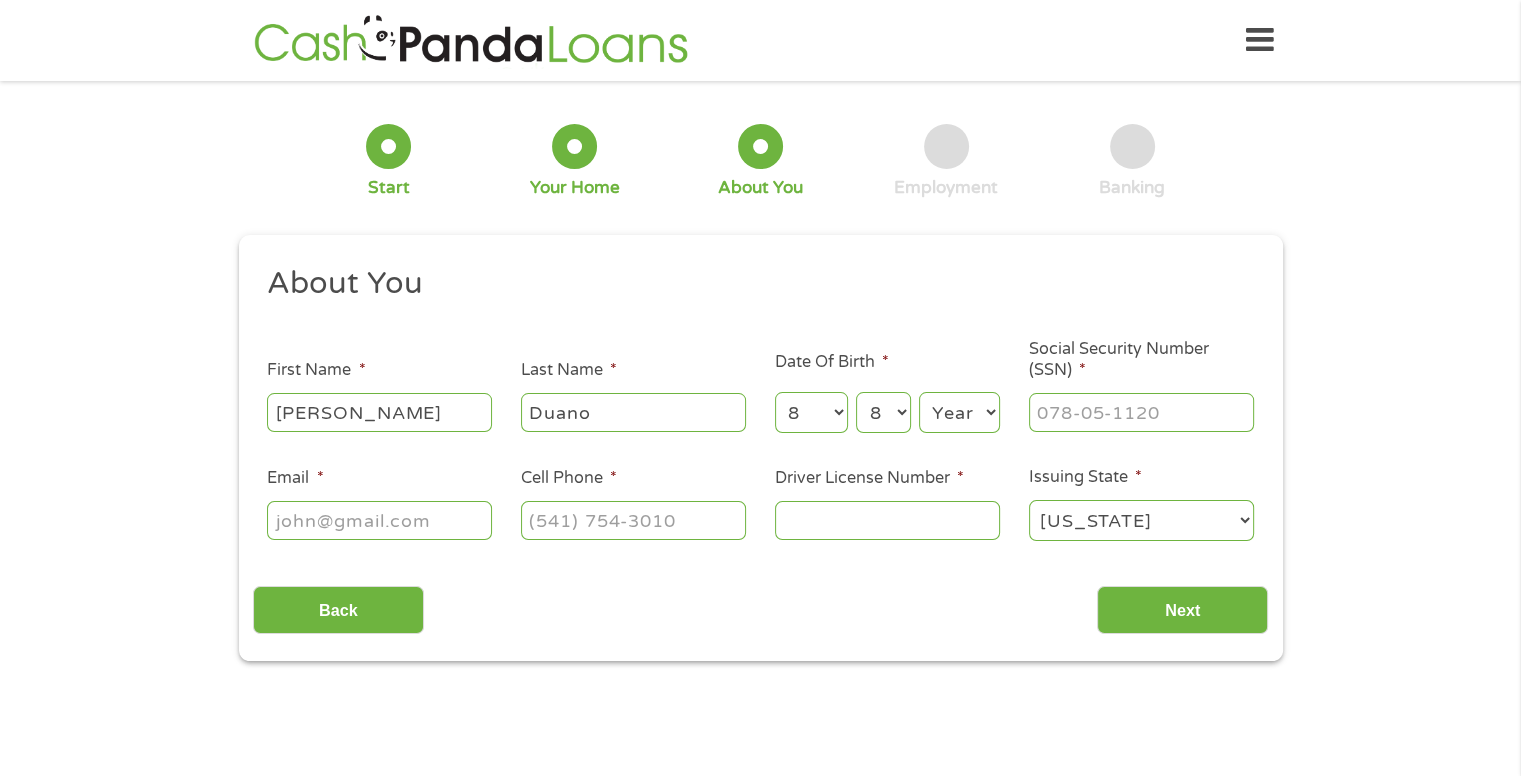 click on "Day 1 2 3 4 5 6 7 8 9 10 11 12 13 14 15 16 17 18 19 20 21 22 23 24 25 26 27 28 29 30 31" at bounding box center (883, 412) 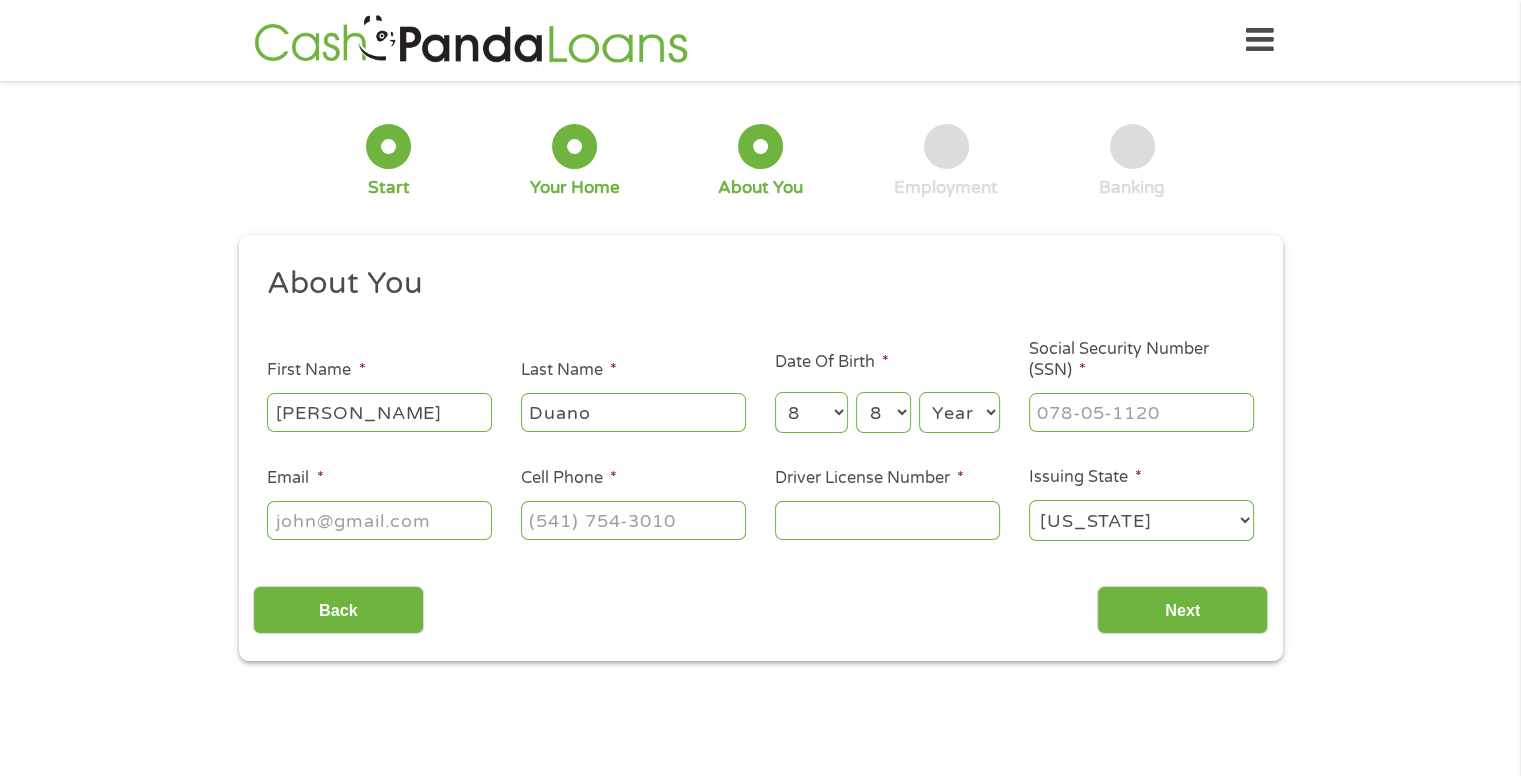 select on "1966" 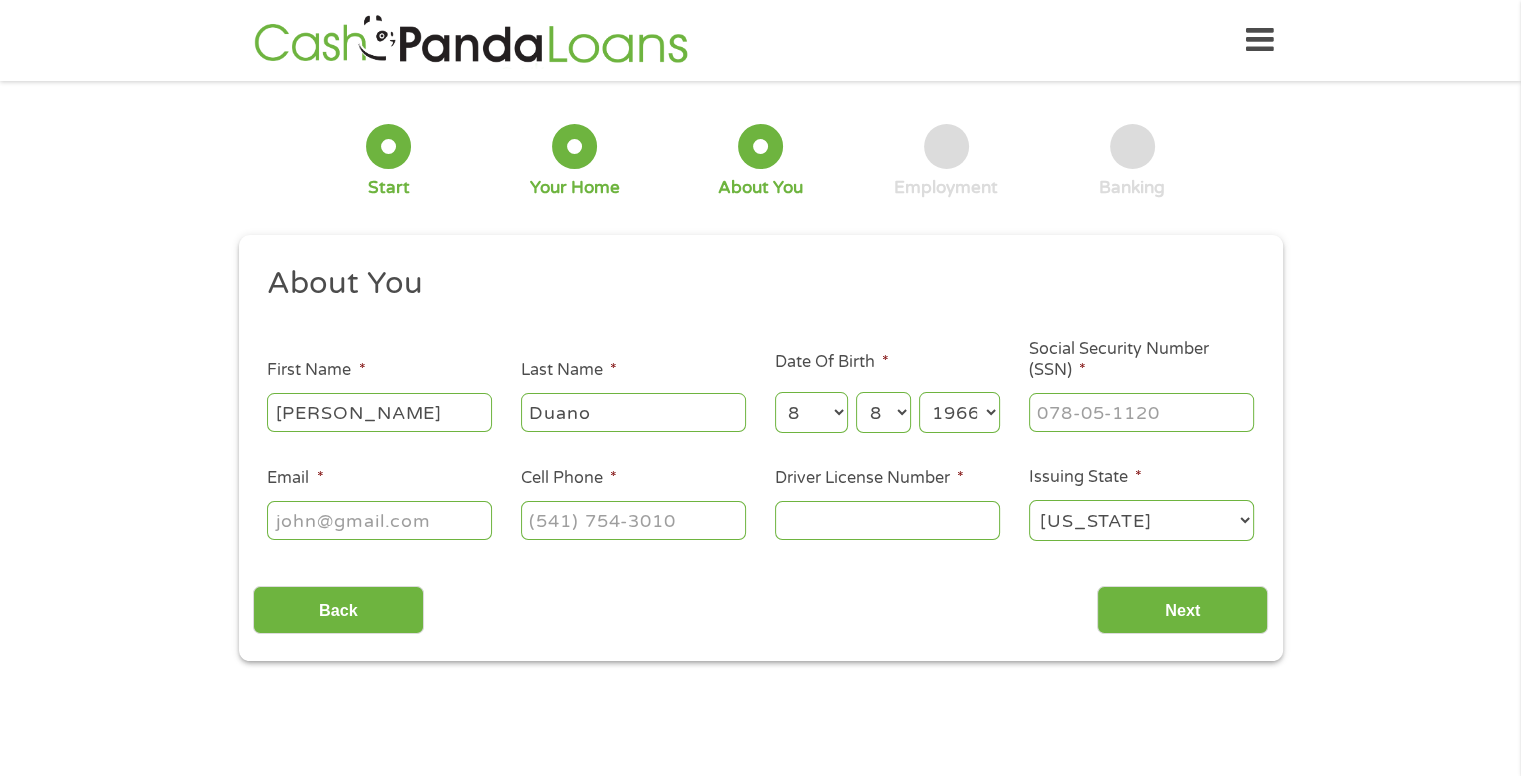 click on "Year [DATE] 2006 2005 2004 2003 2002 2001 2000 1999 1998 1997 1996 1995 1994 1993 1992 1991 1990 1989 1988 1987 1986 1985 1984 1983 1982 1981 1980 1979 1978 1977 1976 1975 1974 1973 1972 1971 1970 1969 1968 1967 1966 1965 1964 1963 1962 1961 1960 1959 1958 1957 1956 1955 1954 1953 1952 1951 1950 1949 1948 1947 1946 1945 1944 1943 1942 1941 1940 1939 1938 1937 1936 1935 1934 1933 1932 1931 1930 1929 1928 1927 1926 1925 1924 1923 1922 1921 1920" at bounding box center (959, 412) 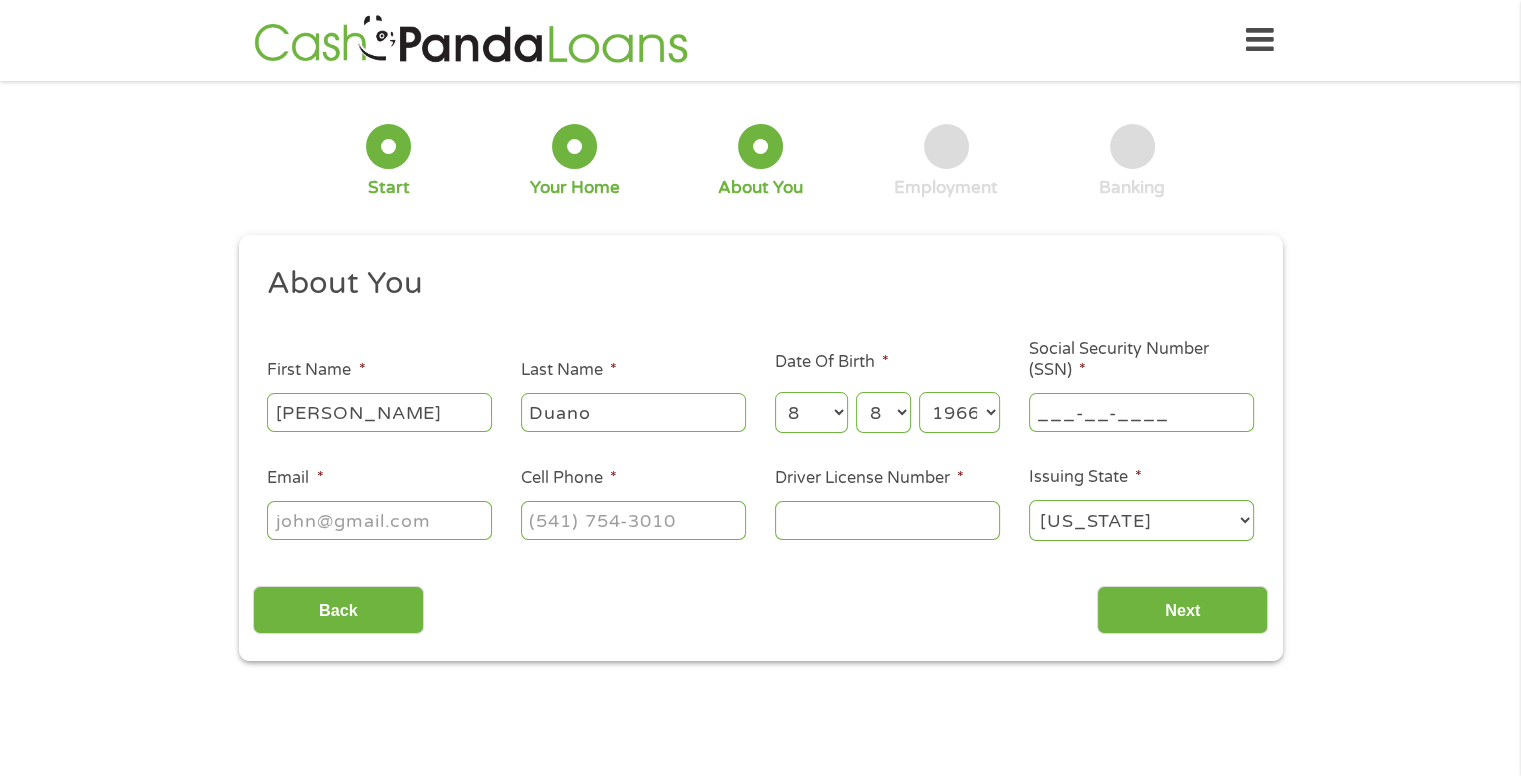 click on "___-__-____" at bounding box center [1141, 412] 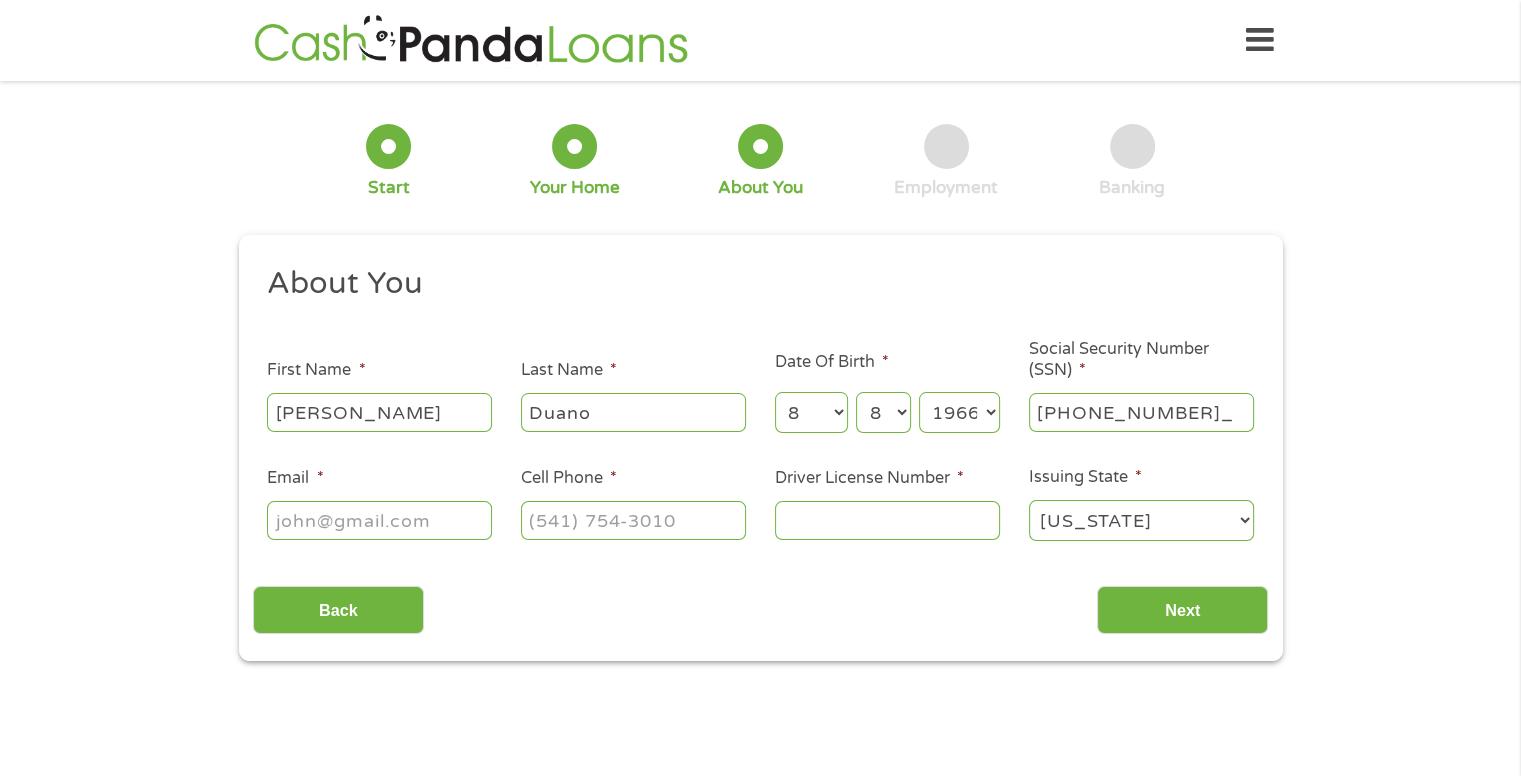 type on "329-62-1616" 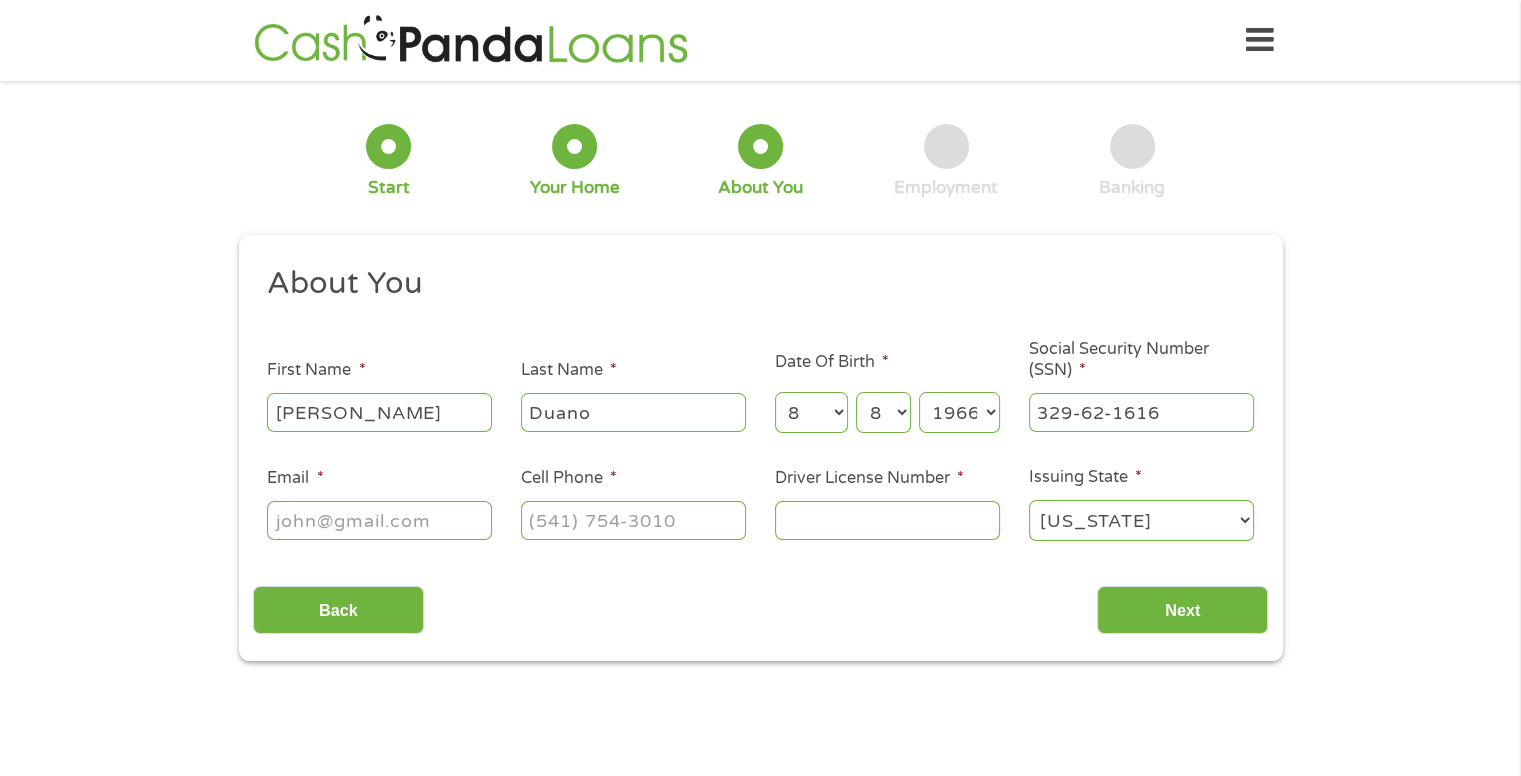 click on "Email *" at bounding box center [379, 520] 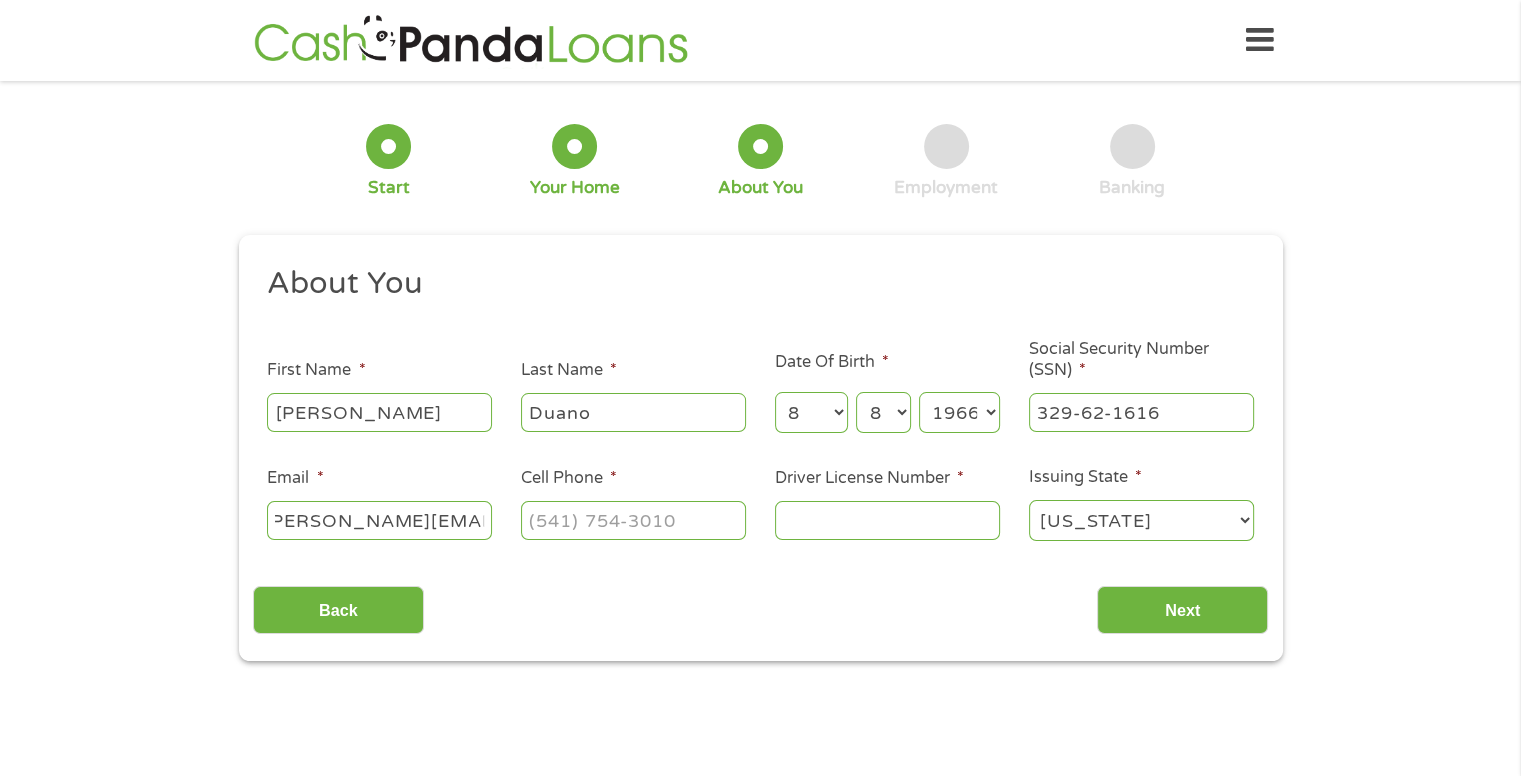 scroll, scrollTop: 0, scrollLeft: 32, axis: horizontal 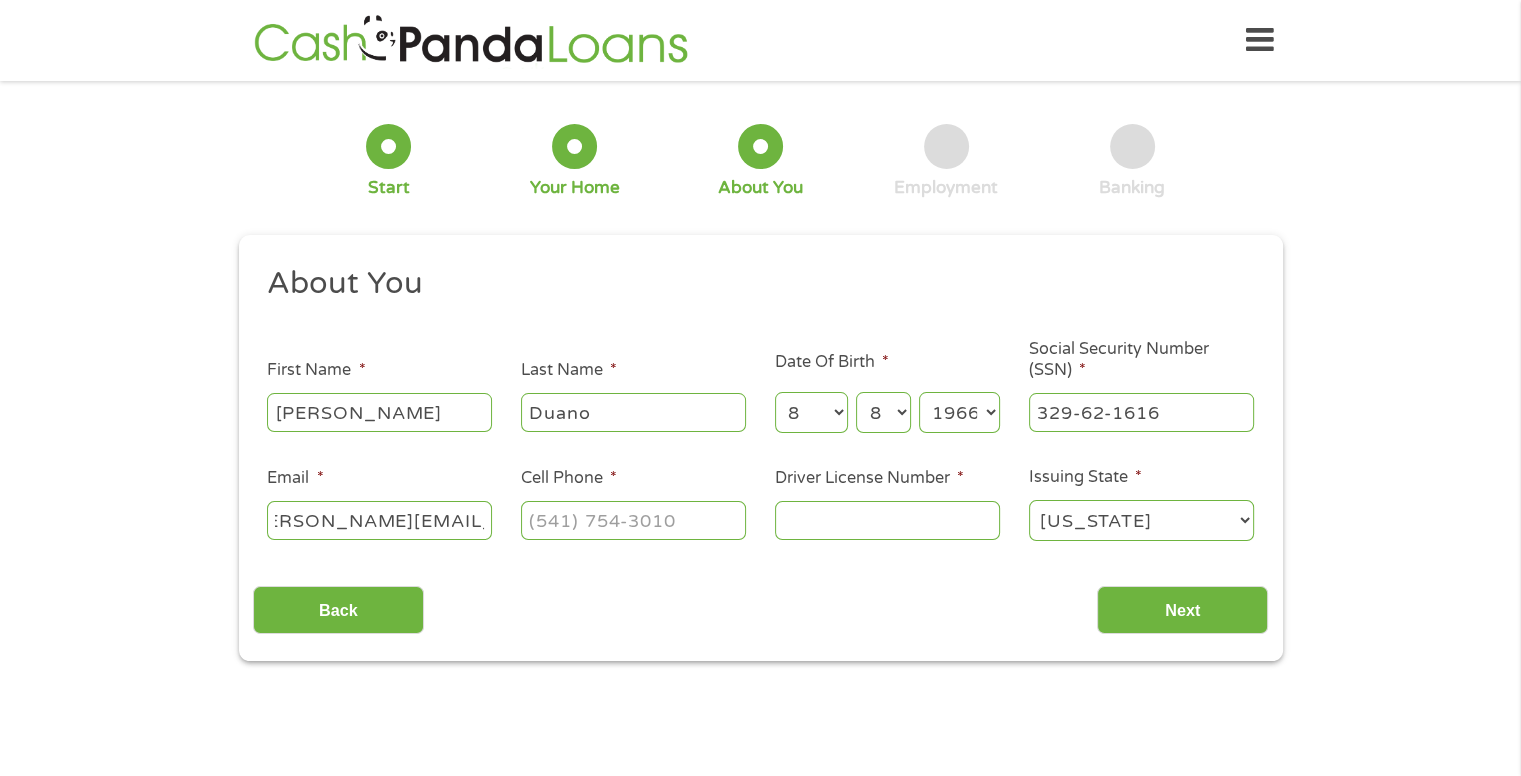 type on "[PERSON_NAME][EMAIL_ADDRESS][DOMAIN_NAME]" 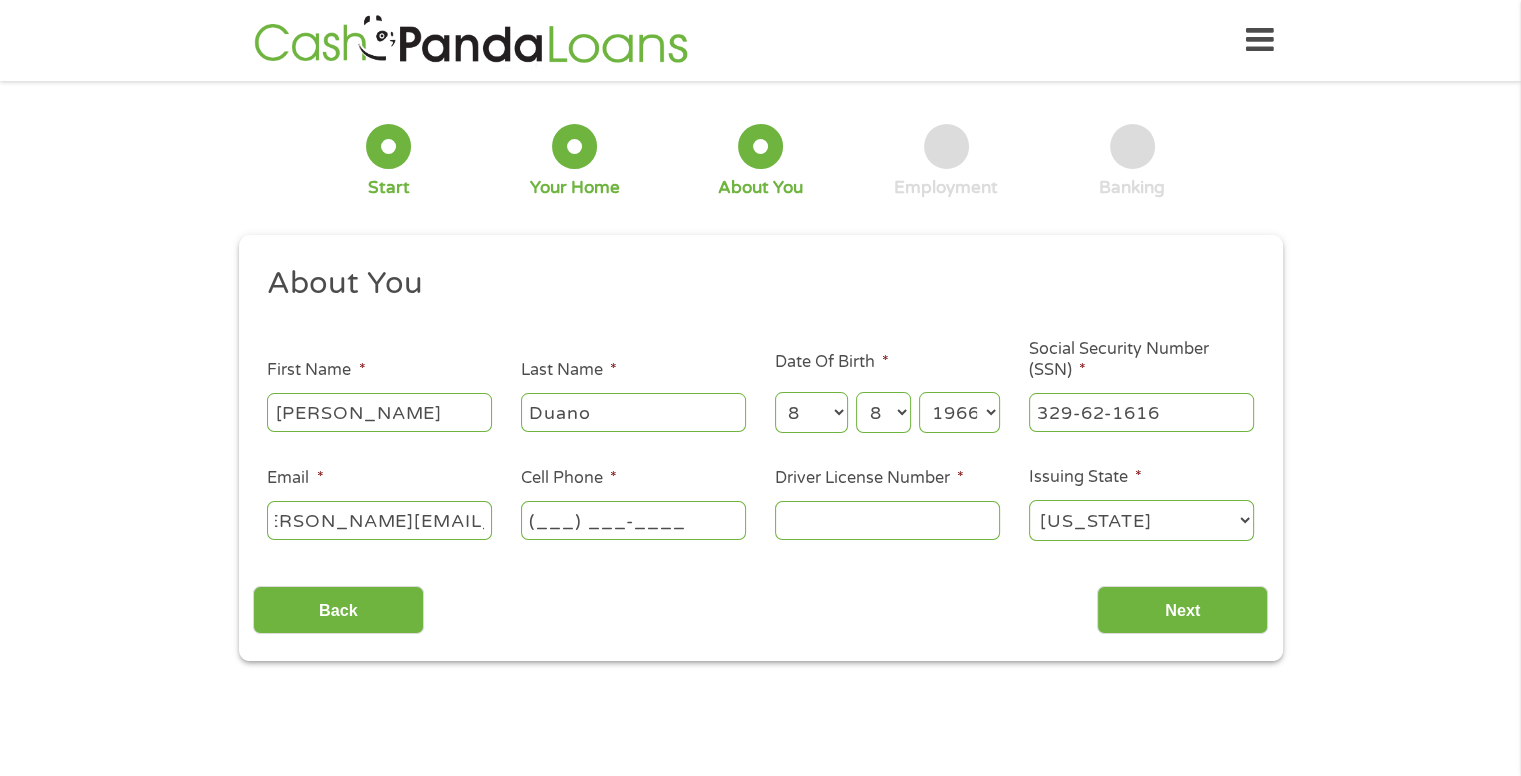 scroll, scrollTop: 0, scrollLeft: 0, axis: both 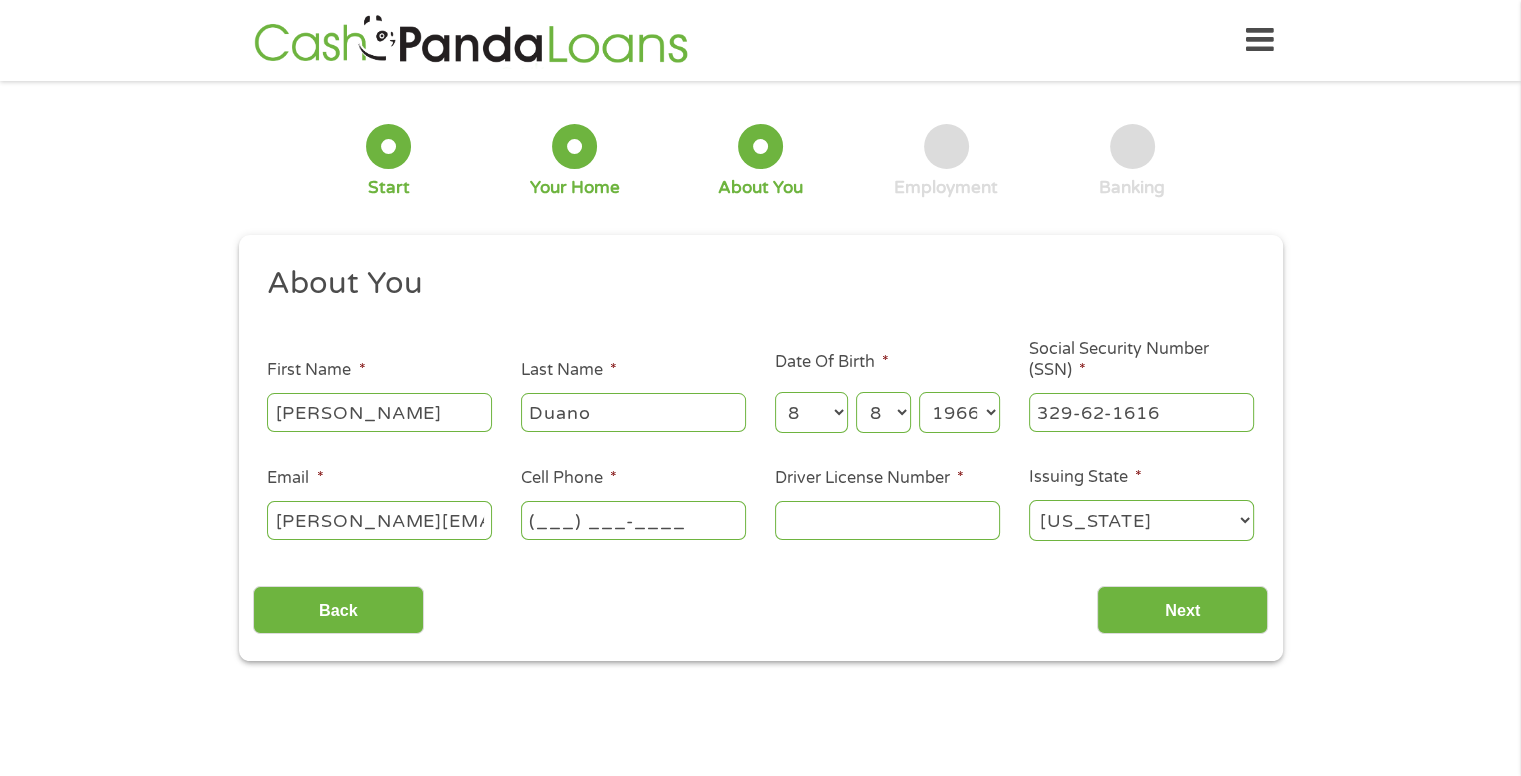 drag, startPoint x: 594, startPoint y: 525, endPoint x: 584, endPoint y: 517, distance: 12.806249 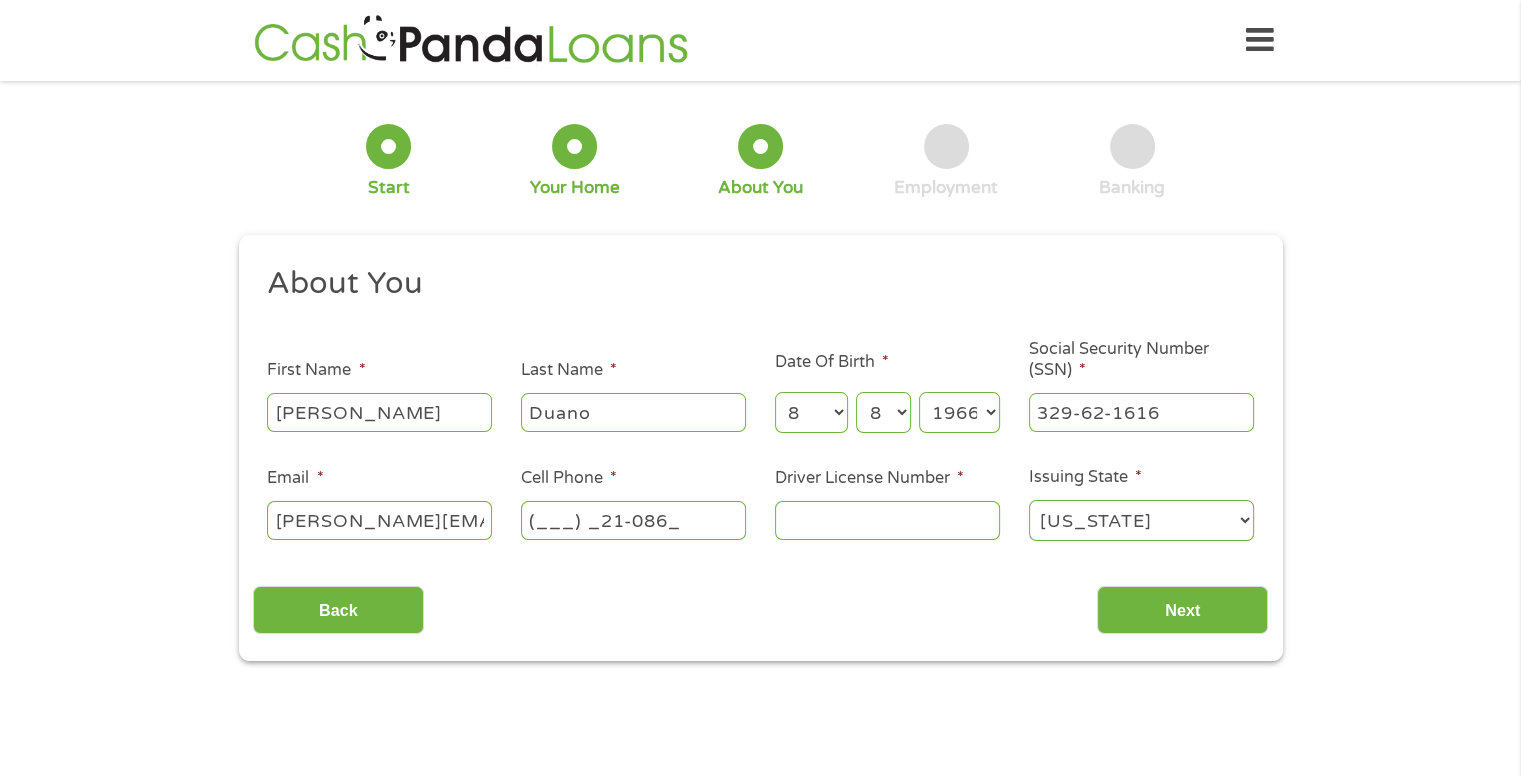 type on "(___) _21-0862" 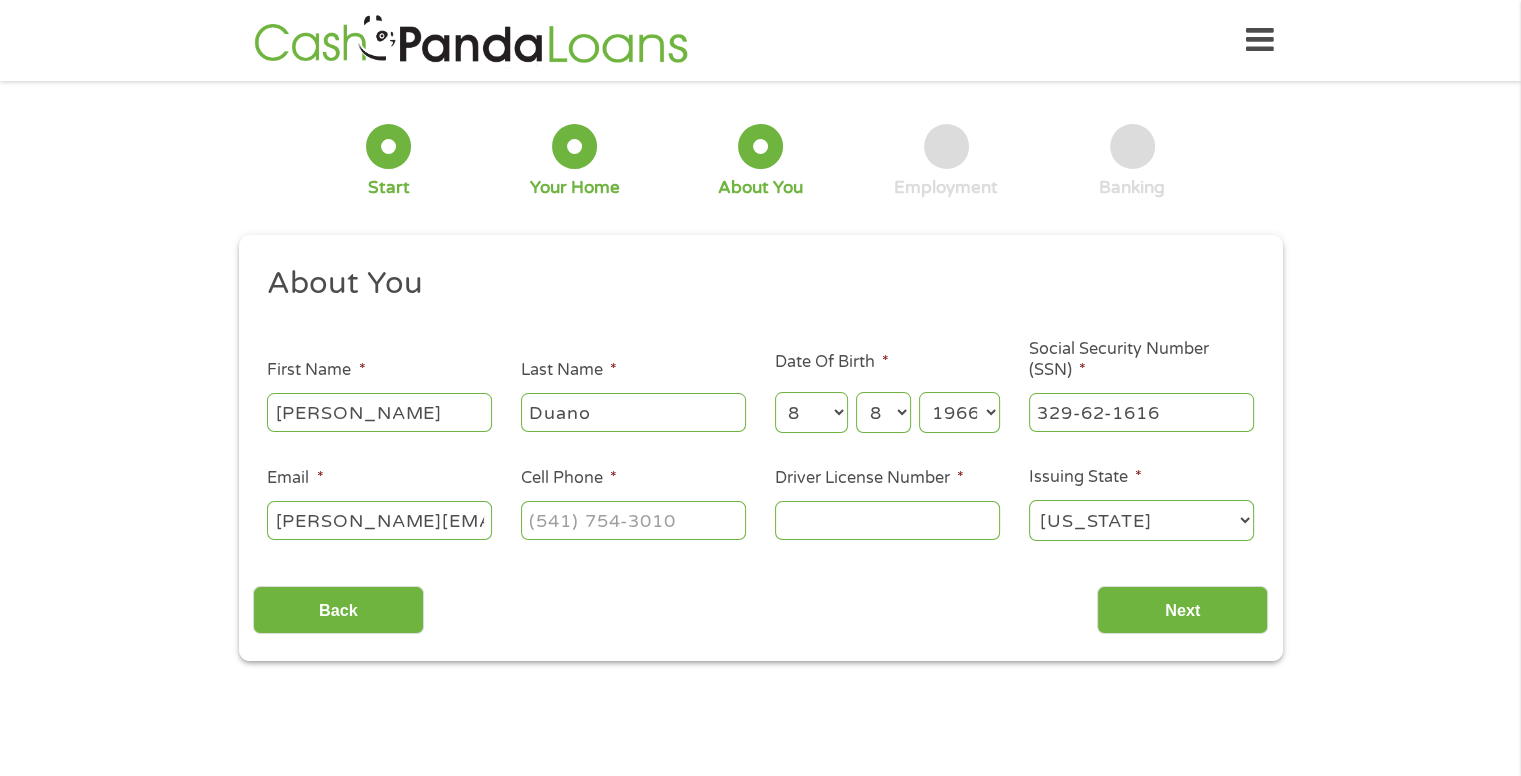 click on "Driver License Number *" at bounding box center (887, 520) 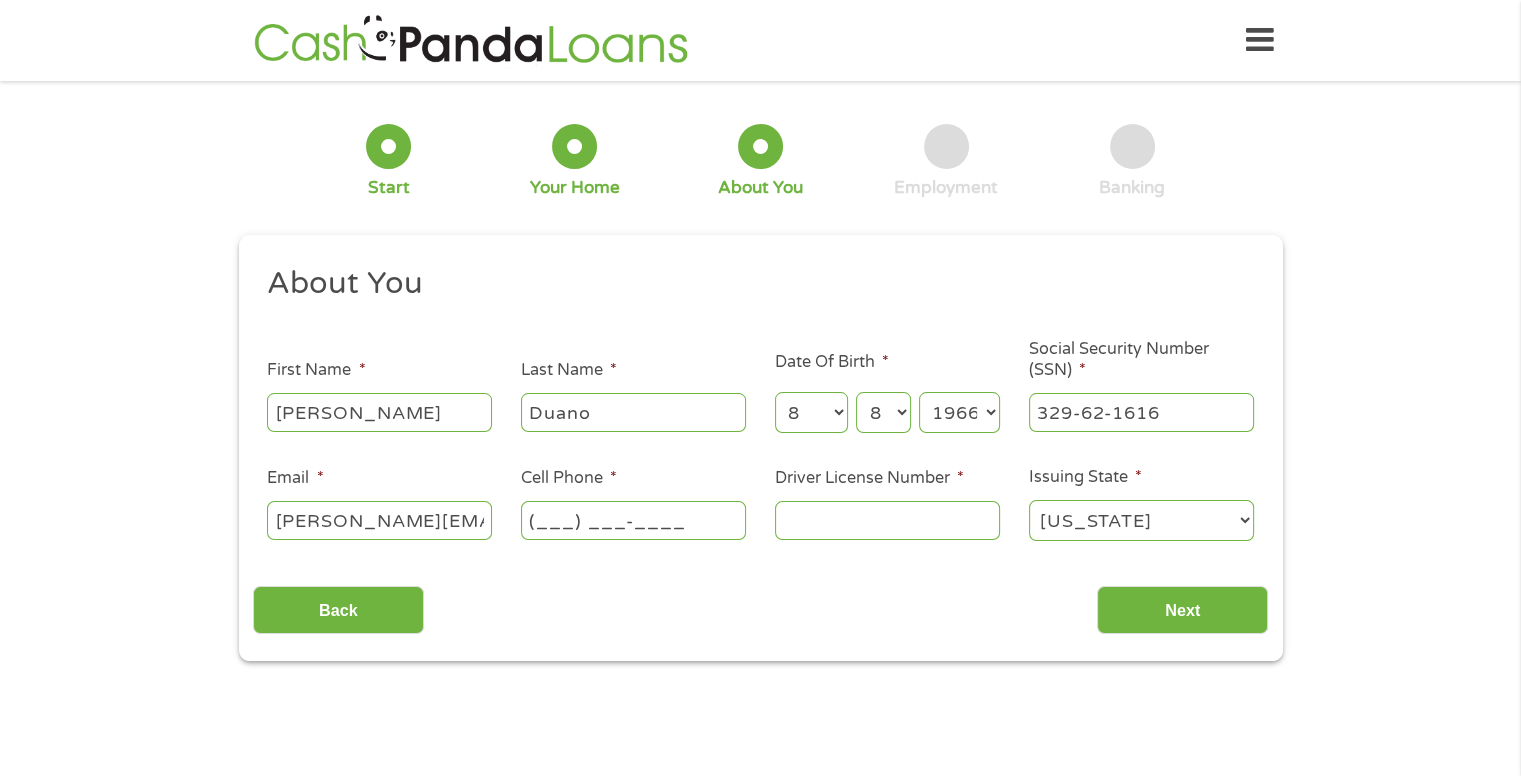 click on "(___) ___-____" at bounding box center (633, 520) 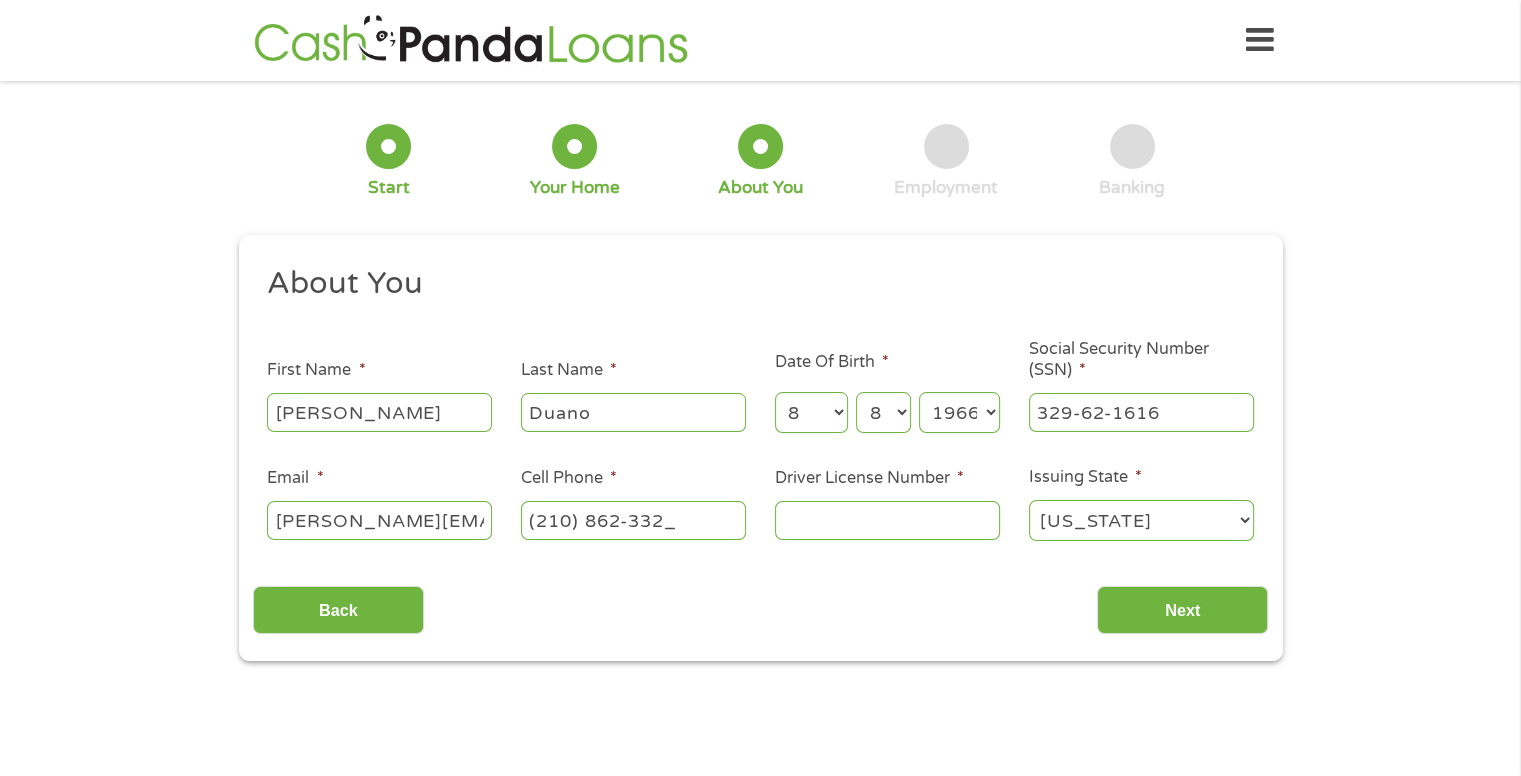 type on "[PHONE_NUMBER]" 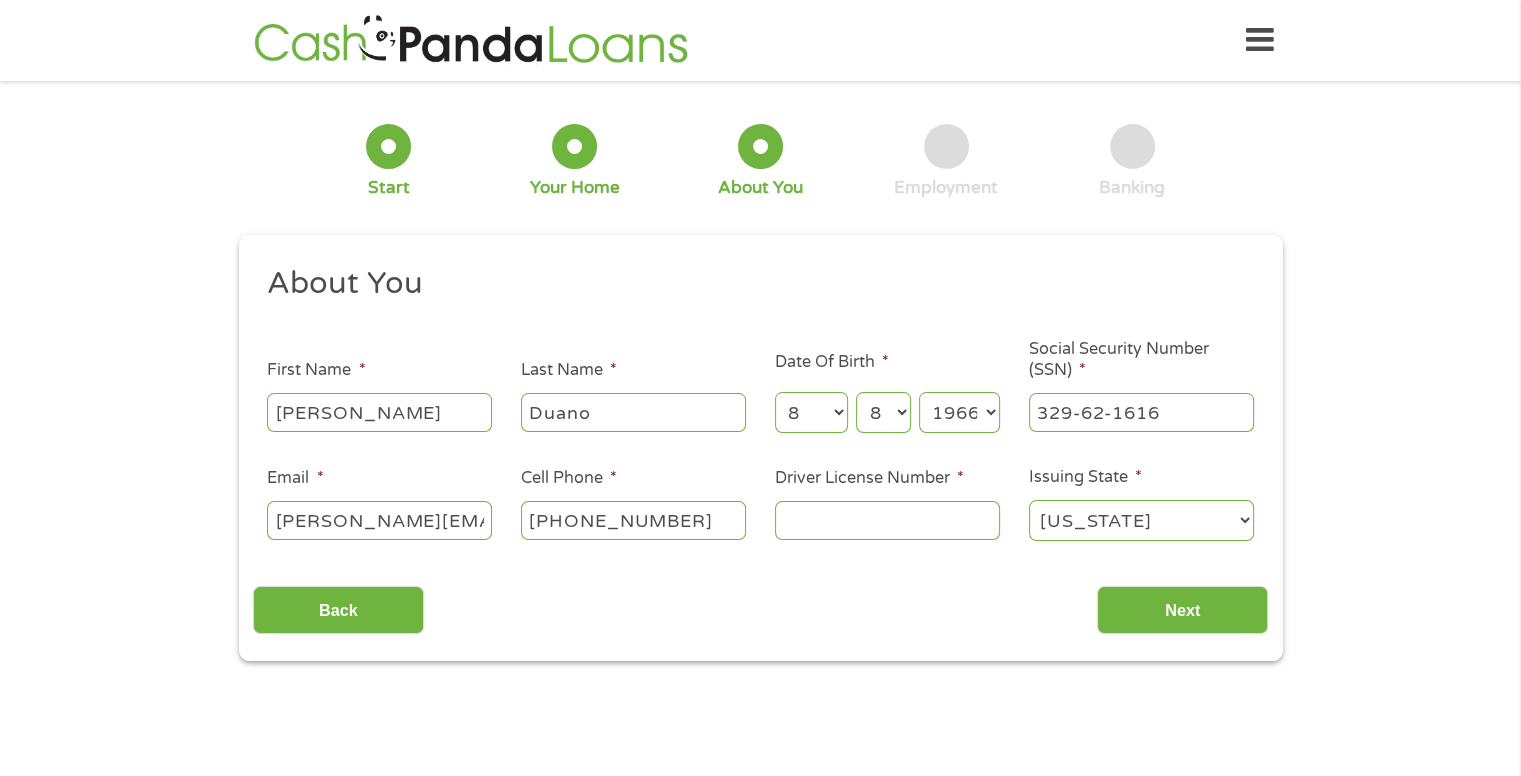 click on "Driver License Number *" at bounding box center [887, 520] 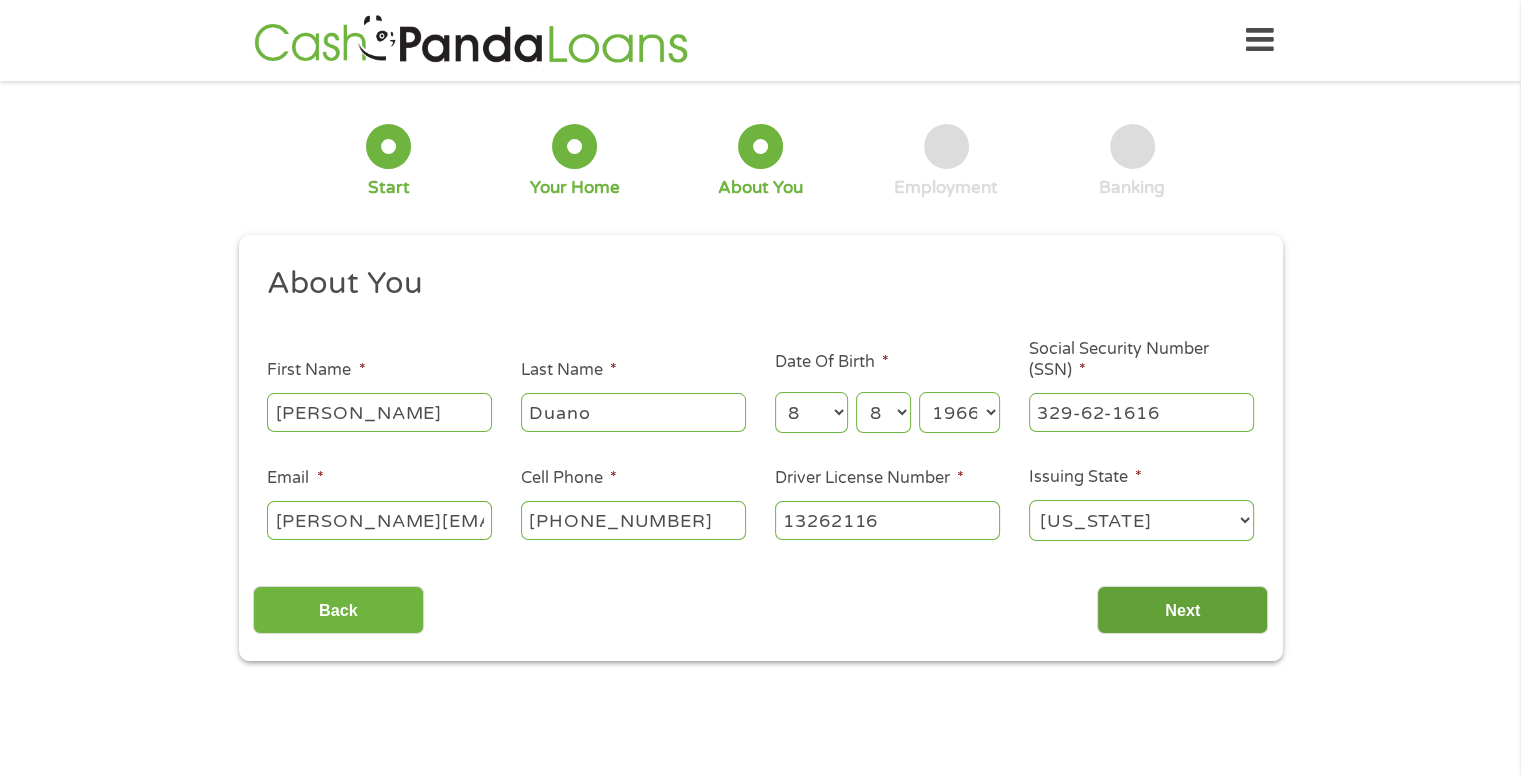 type on "13262116" 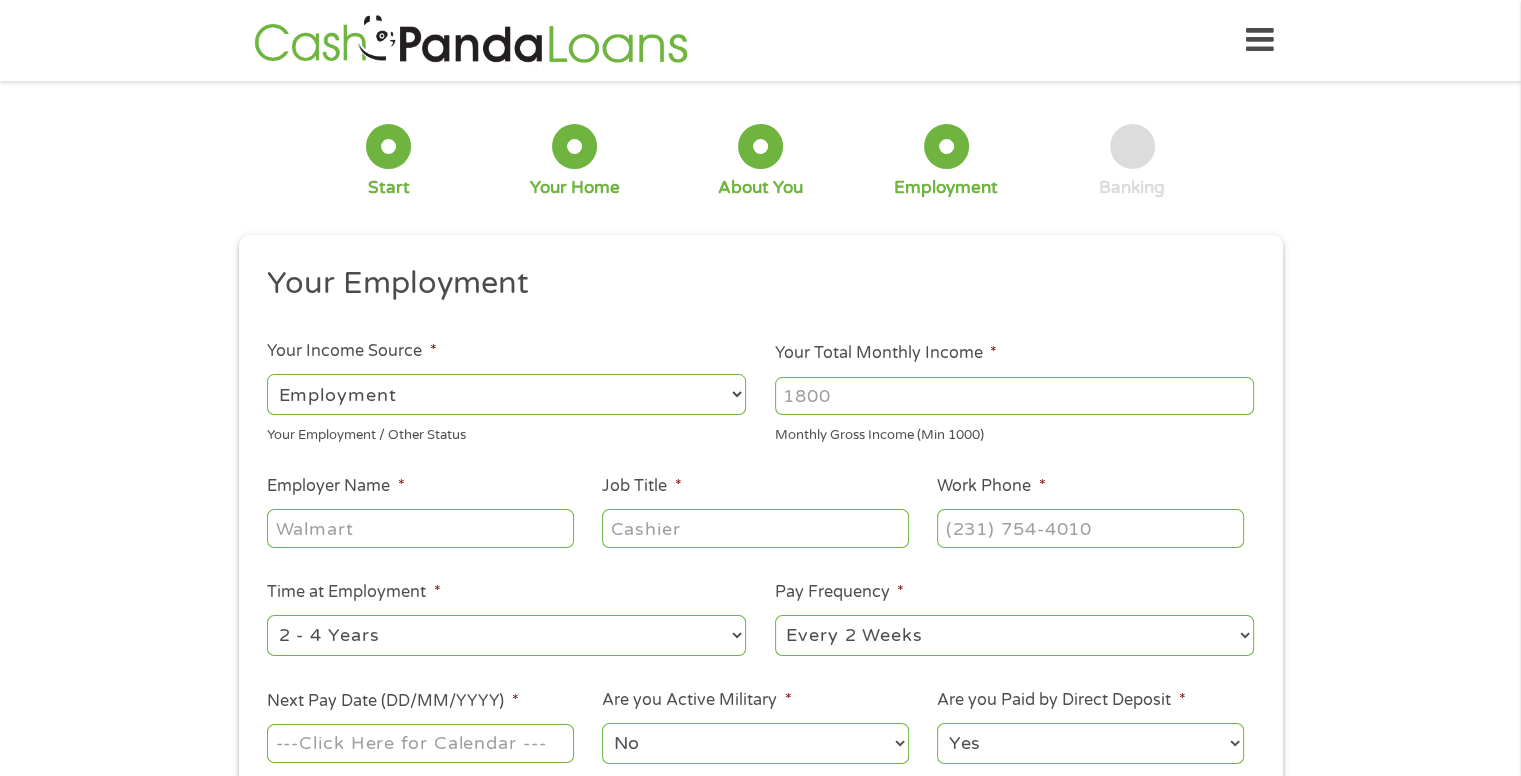 scroll, scrollTop: 8, scrollLeft: 8, axis: both 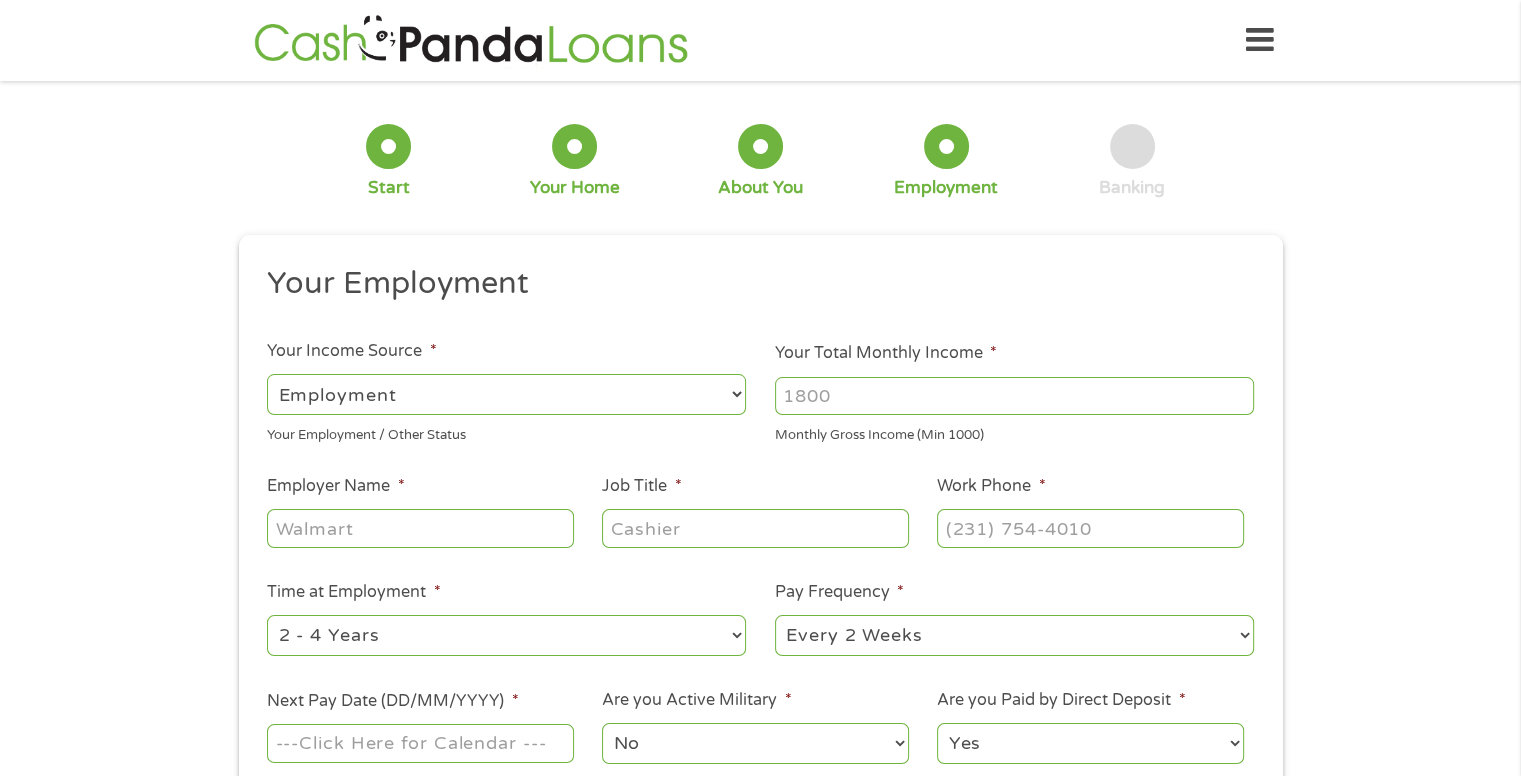 click on "--- Choose one --- Employment [DEMOGRAPHIC_DATA] Benefits" at bounding box center [506, 394] 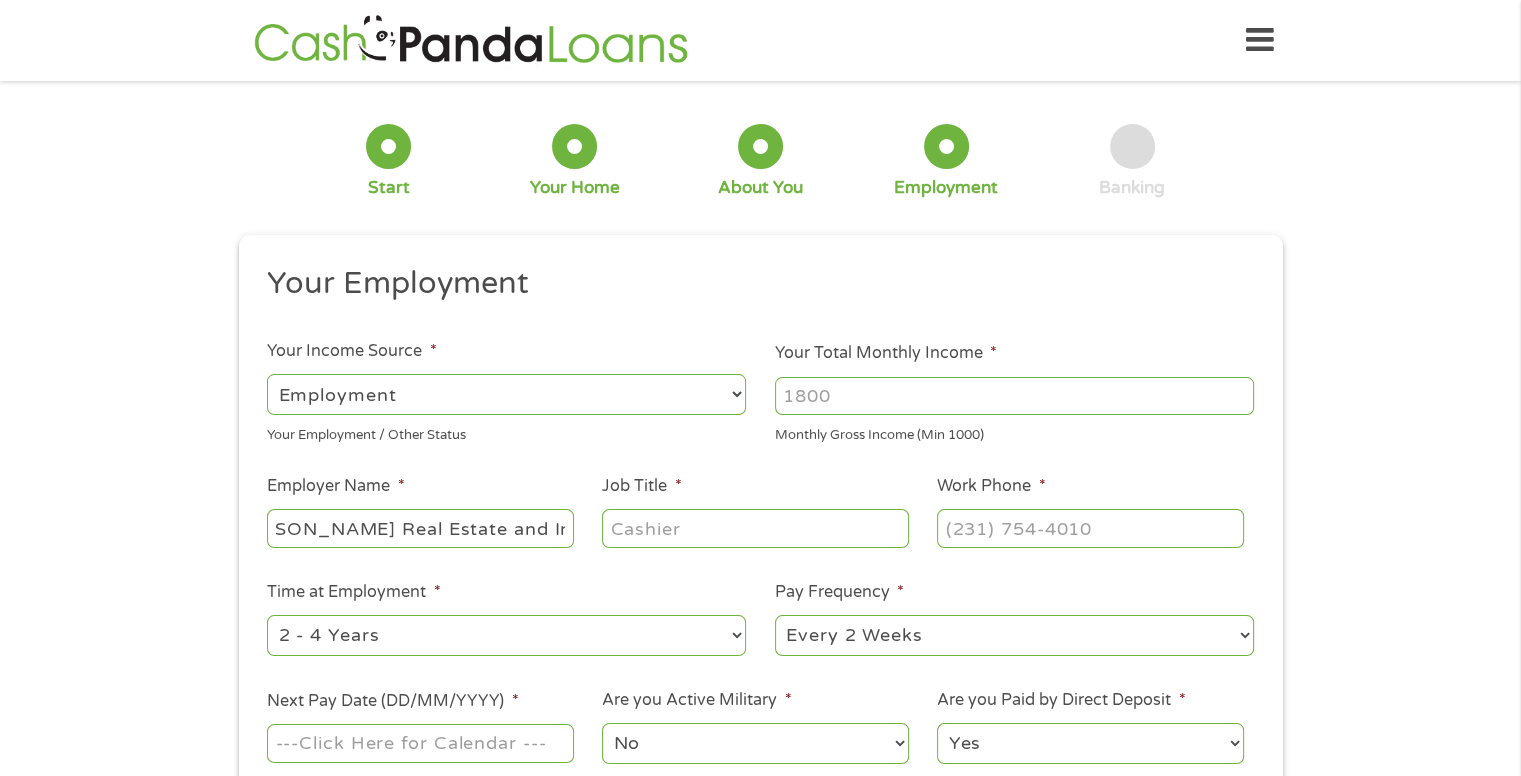 scroll, scrollTop: 0, scrollLeft: 57, axis: horizontal 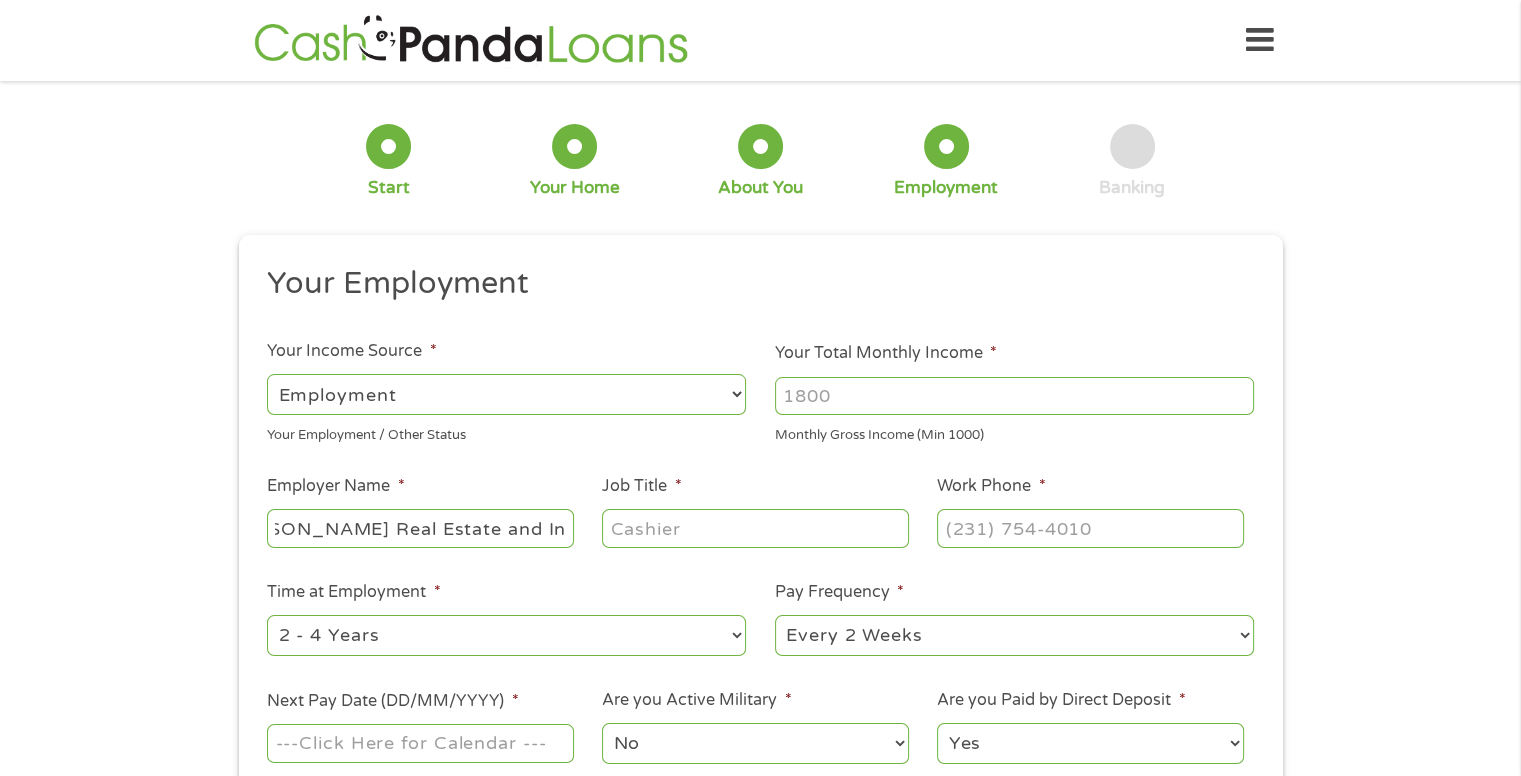 type on "[PERSON_NAME] Real Estate and Investments" 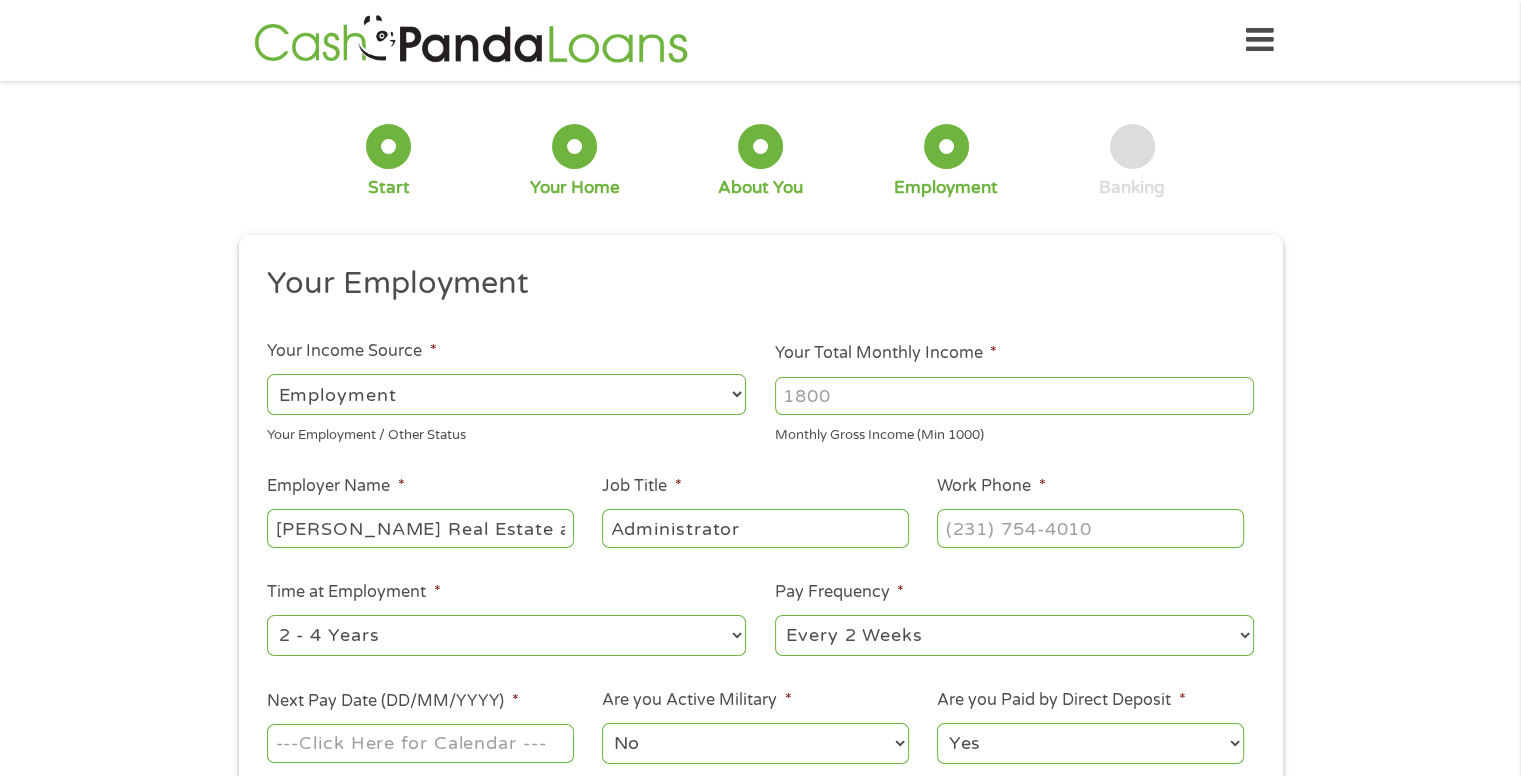 type on "Administrator" 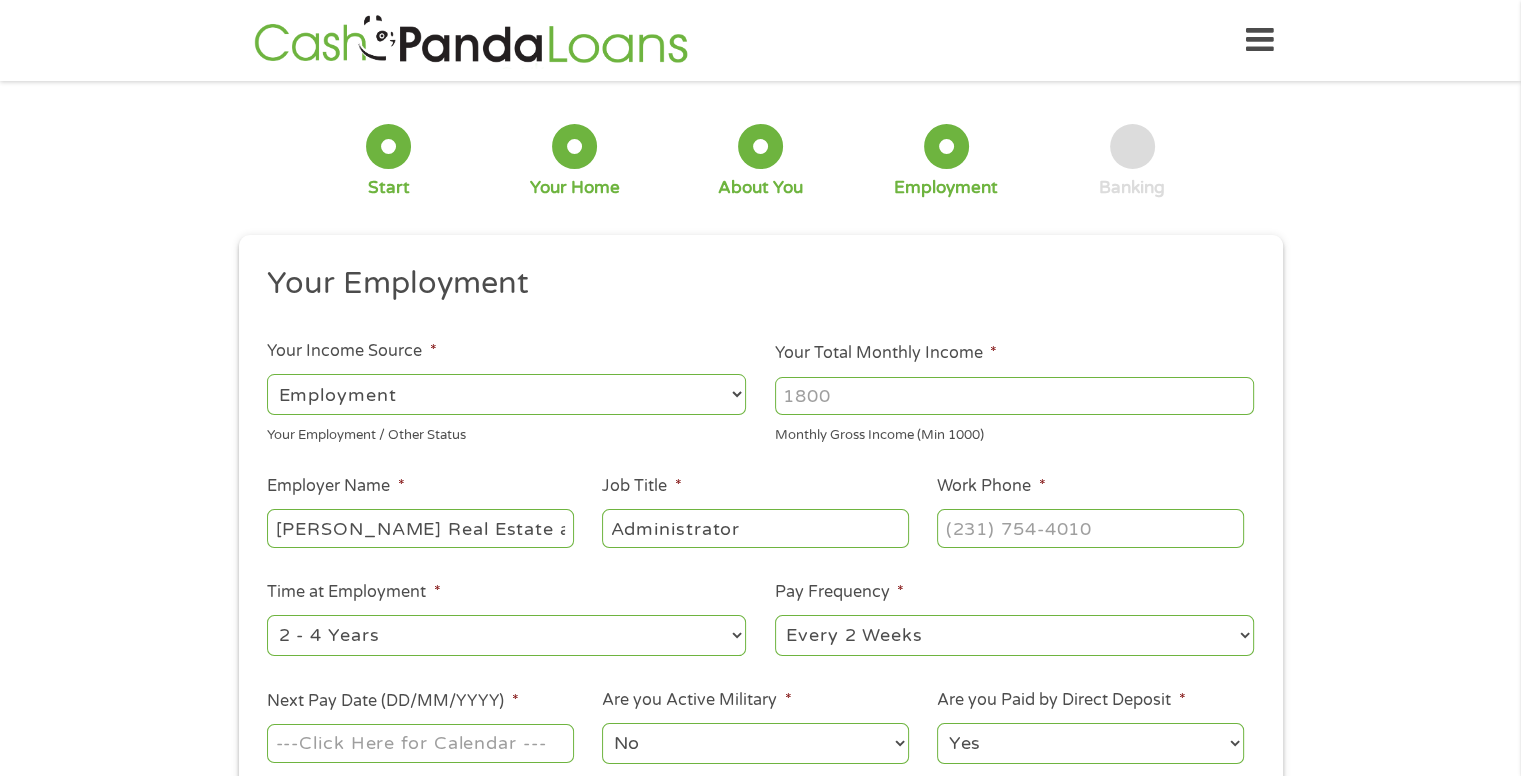 type on "(___) ___-____" 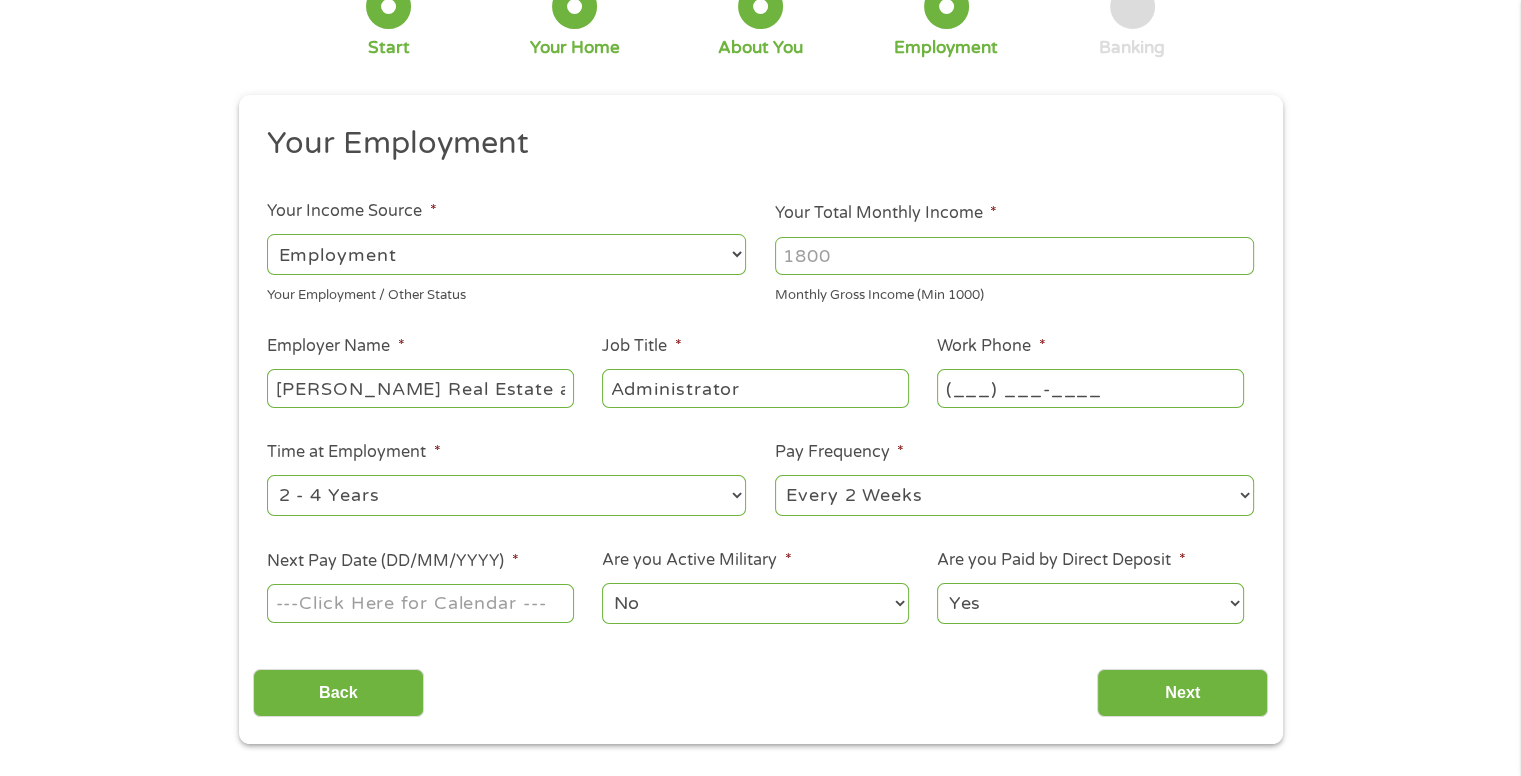 scroll, scrollTop: 400, scrollLeft: 0, axis: vertical 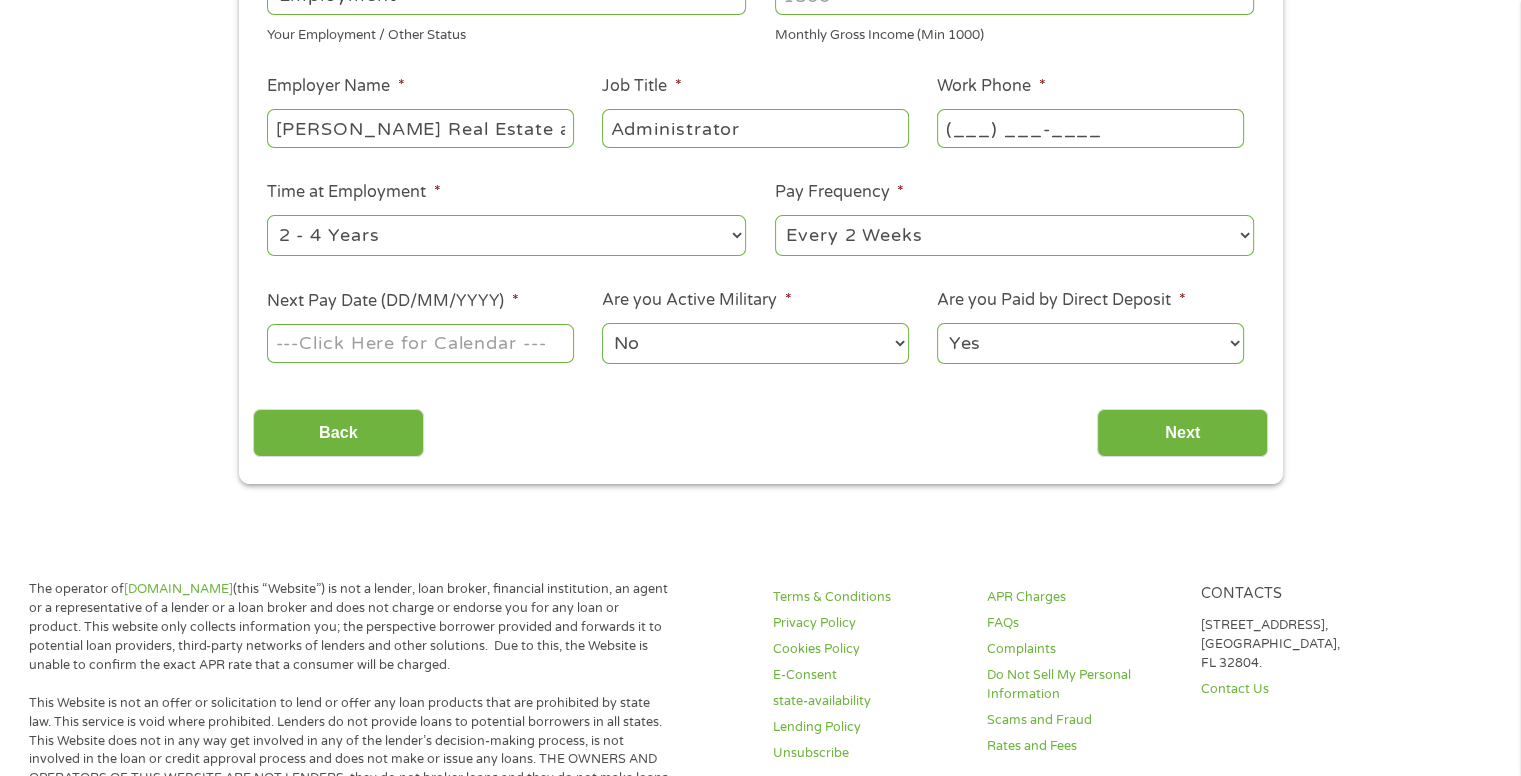 type 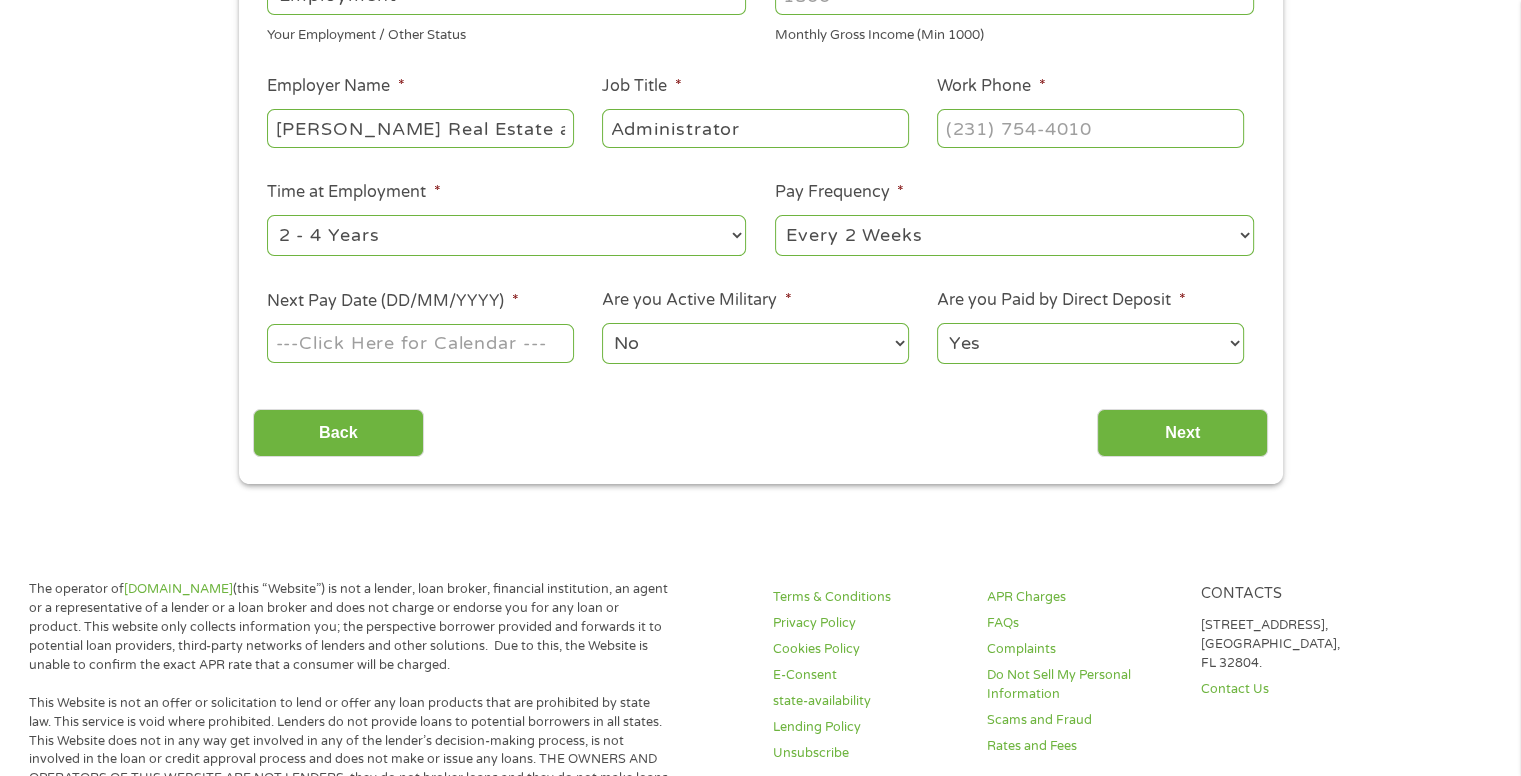 click on "--- Choose one --- 1 Year or less 1 - 2 Years 2 - 4 Years Over 4 Years" at bounding box center (506, 235) 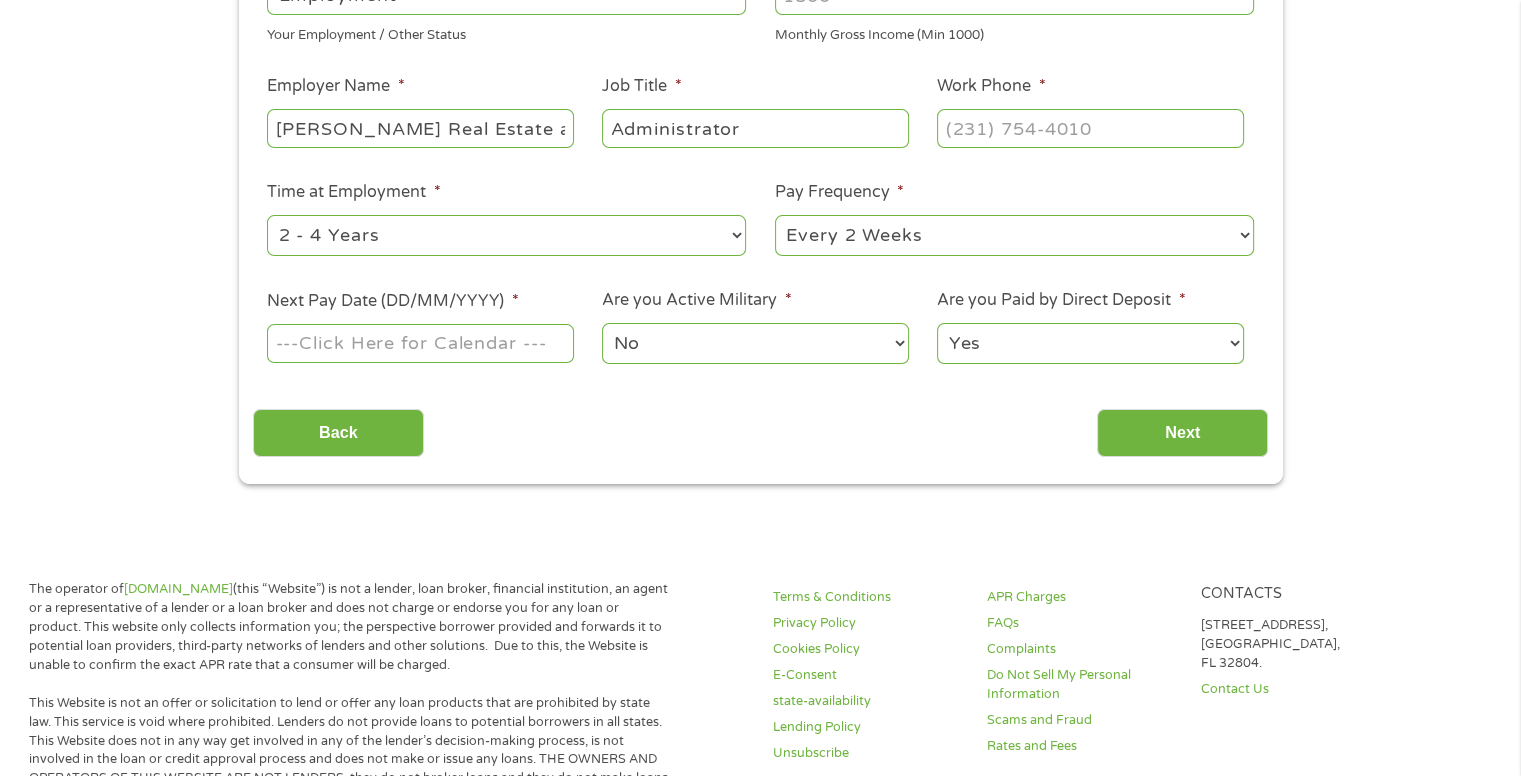select on "60months" 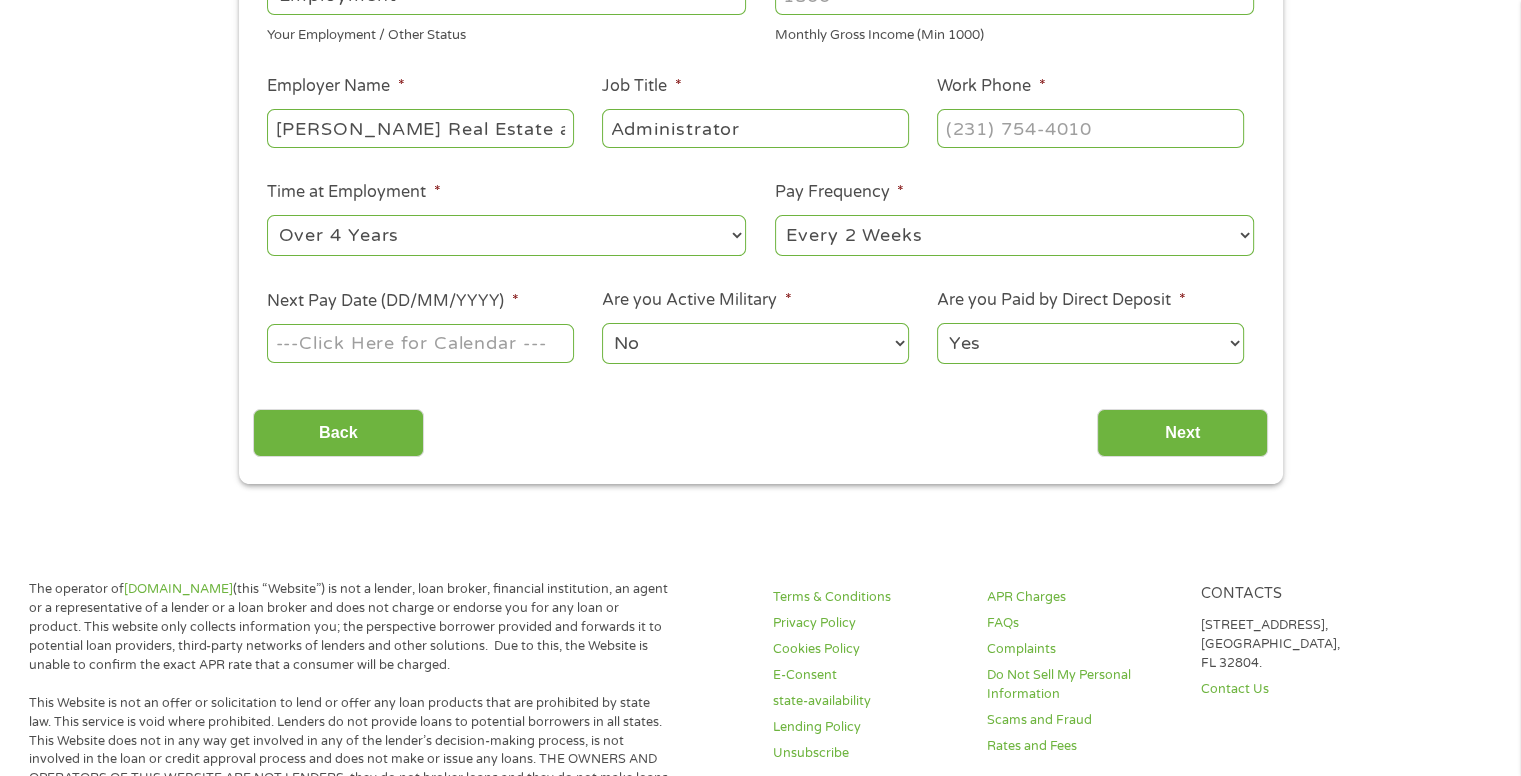 click on "--- Choose one --- 1 Year or less 1 - 2 Years 2 - 4 Years Over 4 Years" at bounding box center (506, 235) 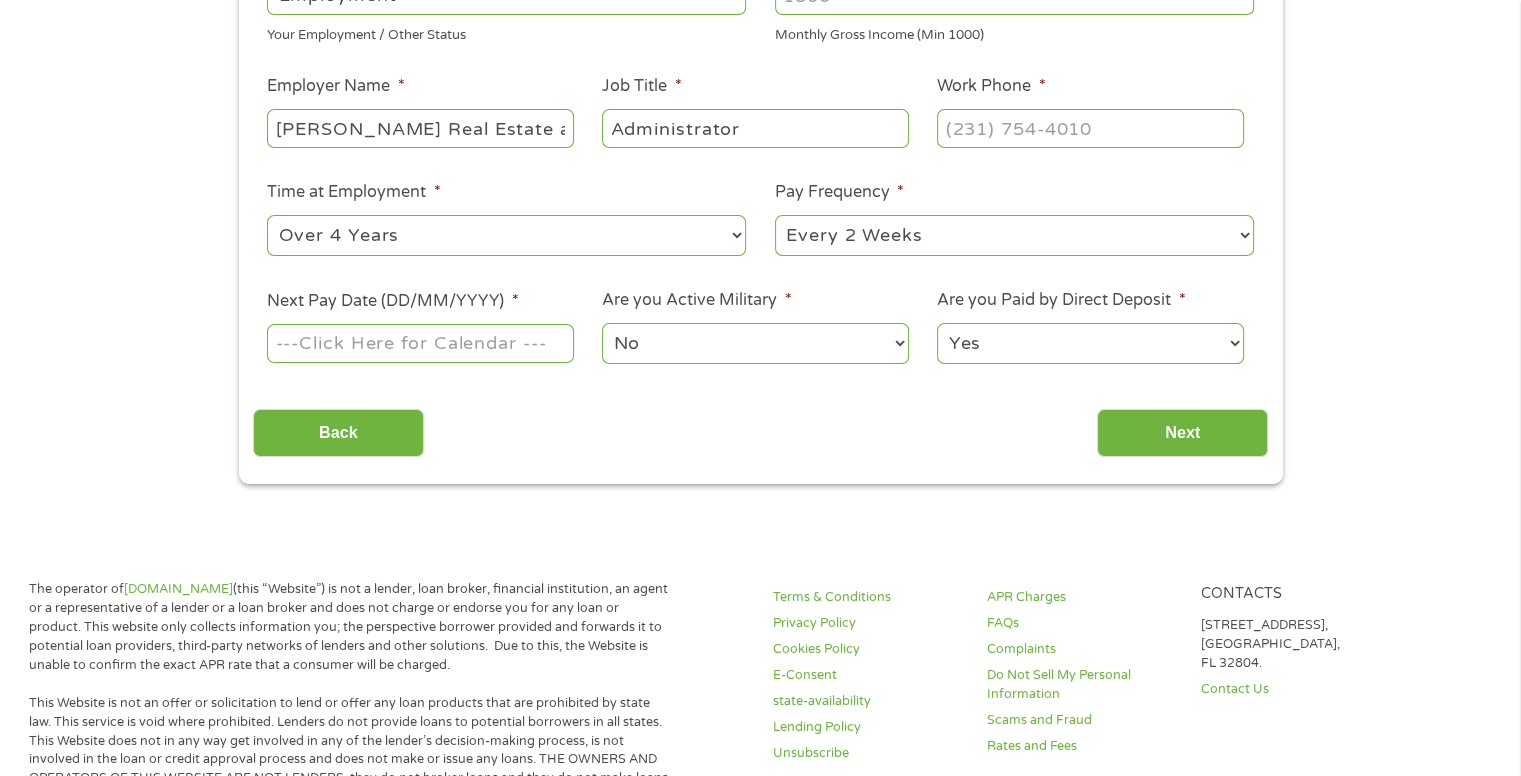 select on "monthly" 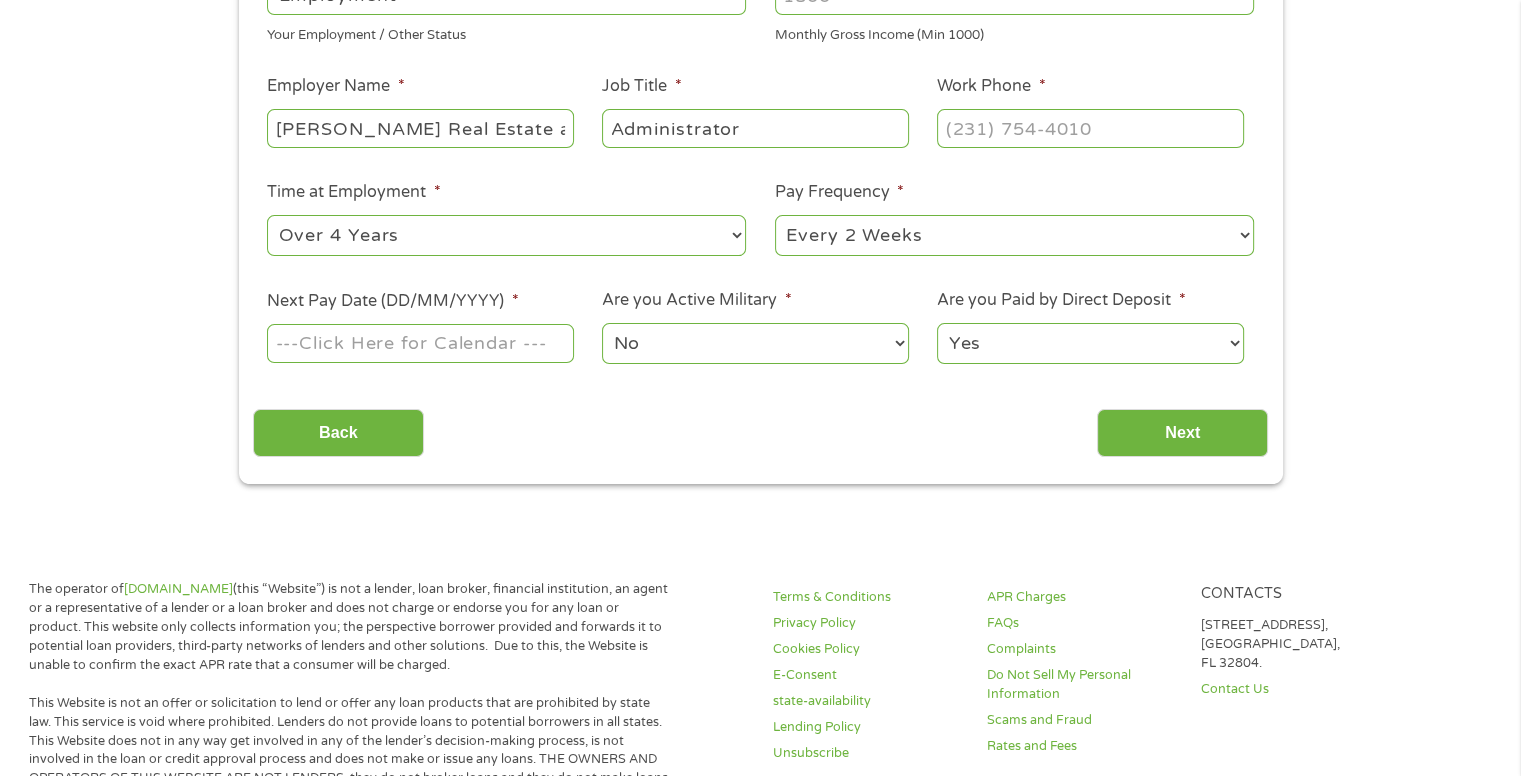 click on "--- Choose one --- Every 2 Weeks Every Week Monthly Semi-Monthly" at bounding box center (1014, 235) 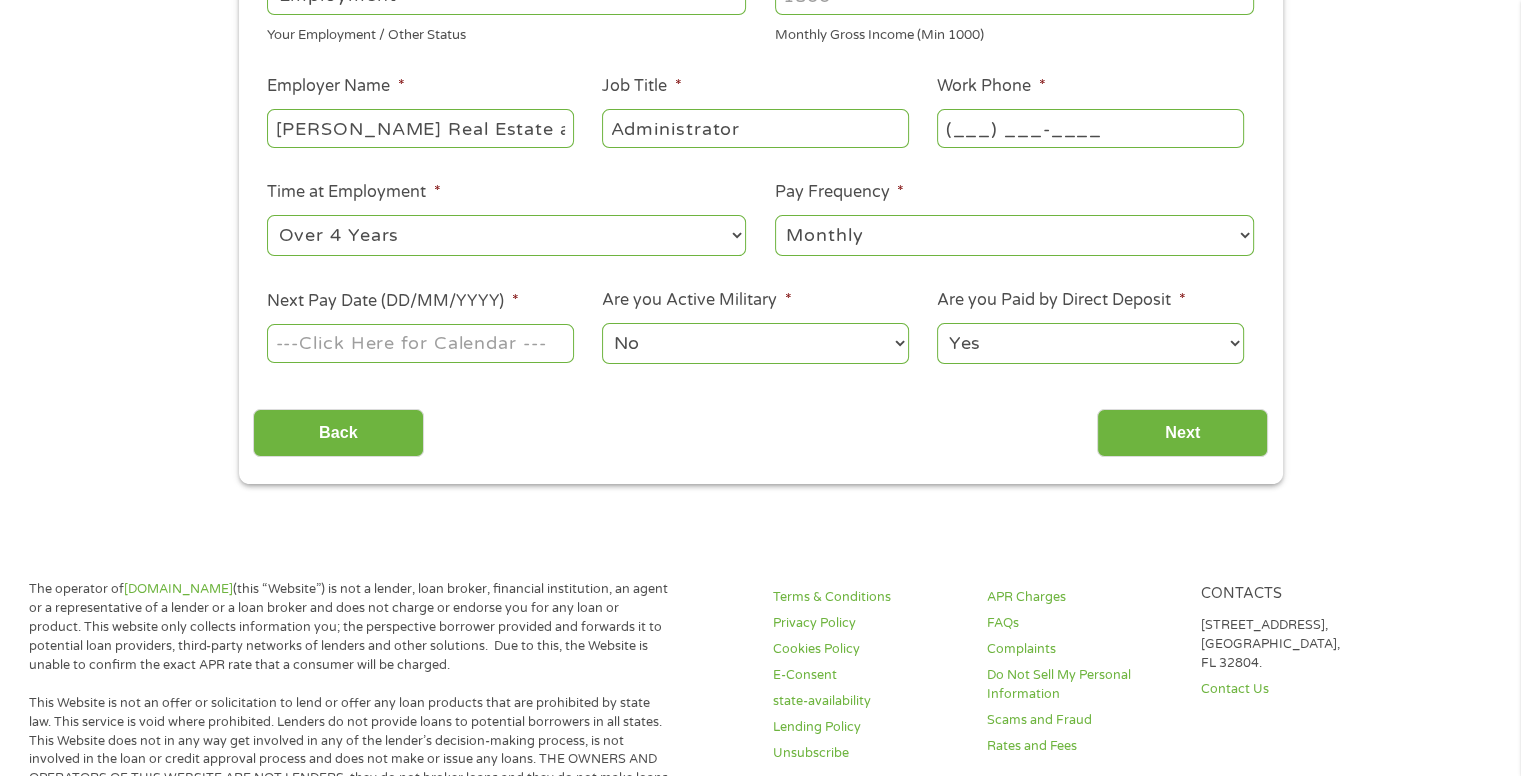 click on "(___) ___-____" at bounding box center (1090, 128) 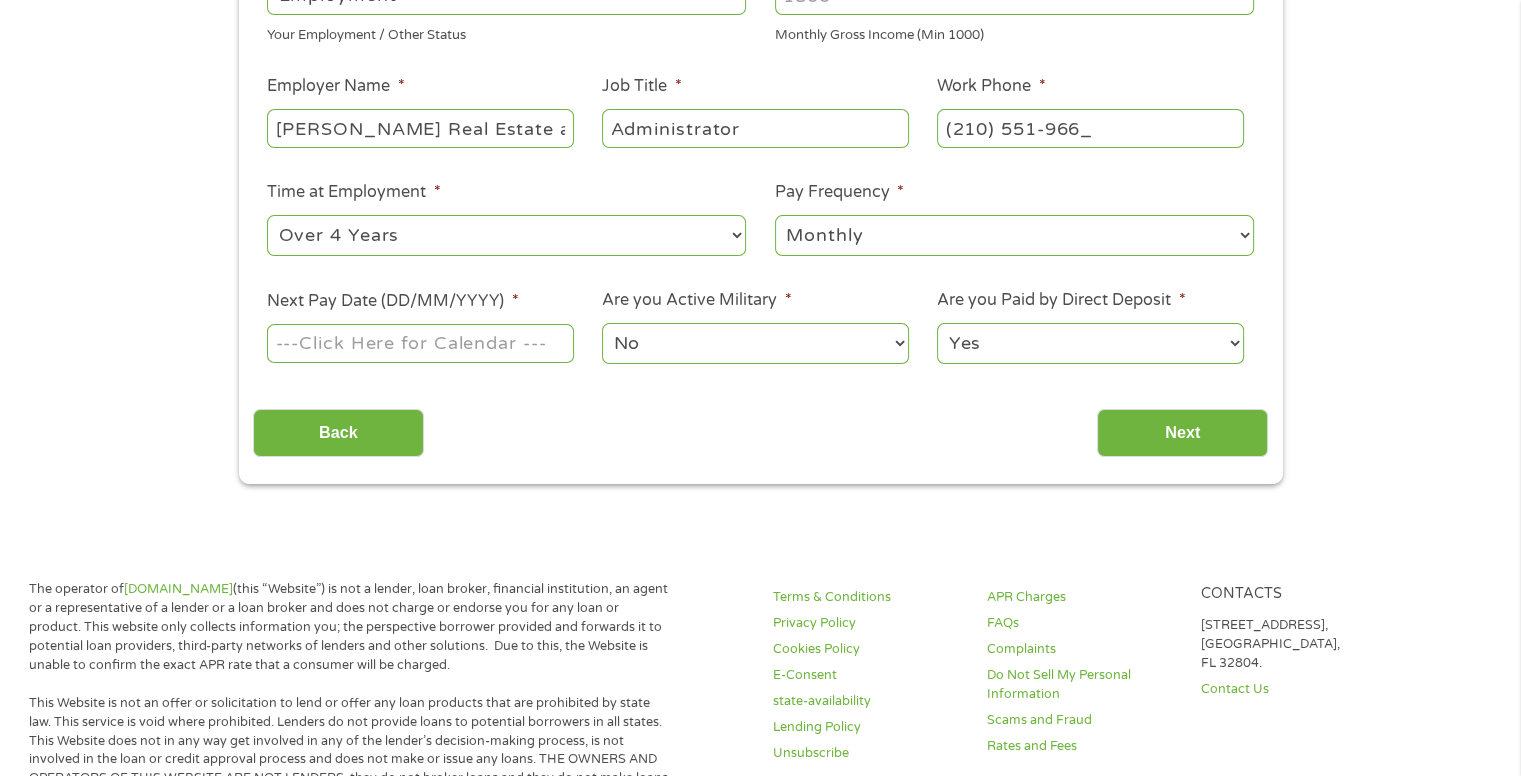 type on "[PHONE_NUMBER]" 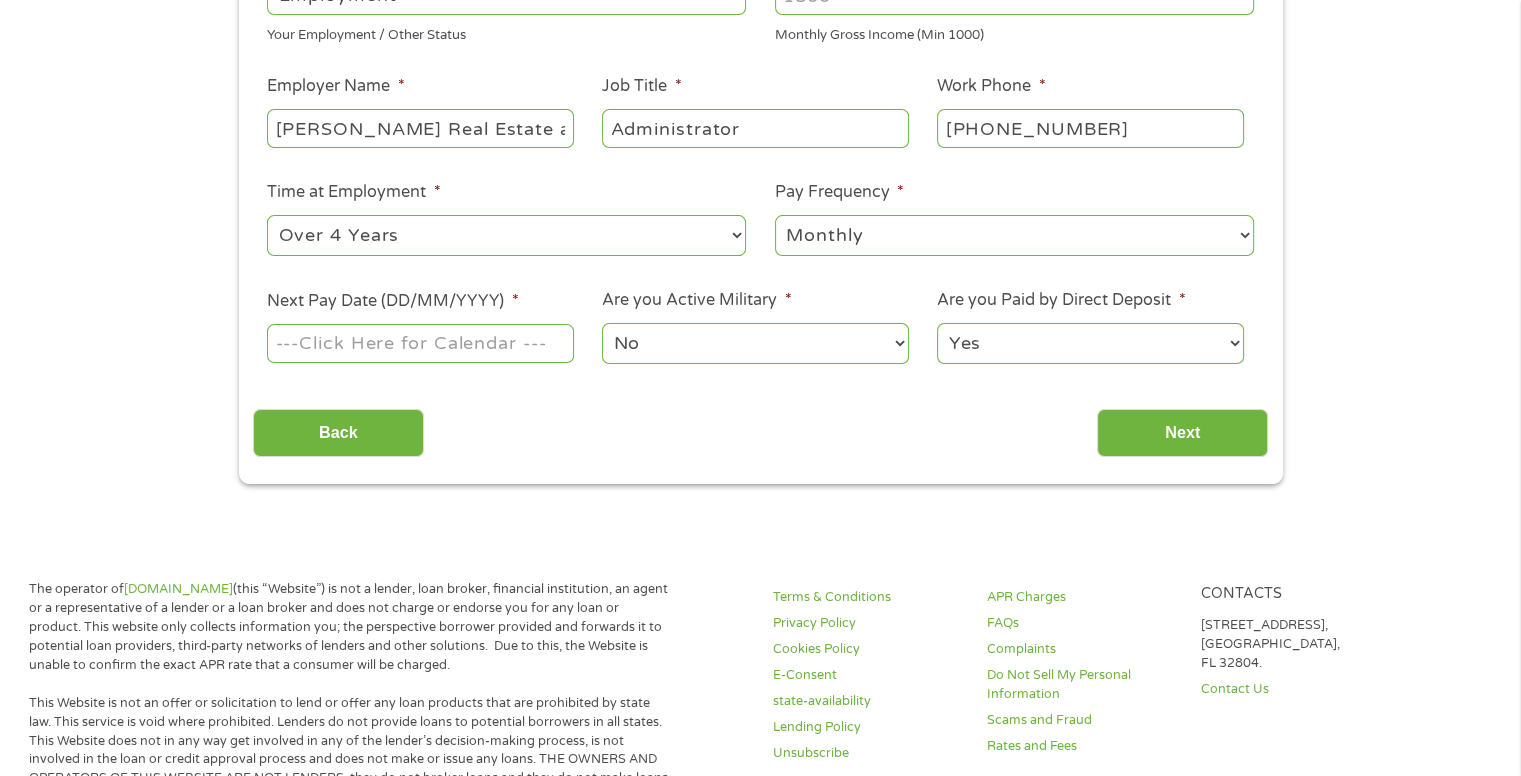 click on "Home   Get Loan Offer   How it works   FAQs   Blog   Cash Loans   Quick Loans   Online Loans   Payday Loans   Cash Advances   Préstamos   Paycheck Loans Near Me   Artificial Intelligence Loans   Contact Us                     1         Start   2         Your Home   3         About You   4         Employment   5         Banking   6
This field is hidden when viewing the form gclid This field is hidden when viewing the form Referrer [URL][DOMAIN_NAME] This field is hidden when viewing the form Source This field is hidden when viewing the form Campaign This field is hidden when viewing the form Medium This field is hidden when viewing the form adgroup This field is hidden when viewing the form creative This field is hidden when viewing the form position This field is hidden when viewing the form keyword This field is hidden when viewing the form matchtype This field is hidden when viewing the form device network 0.95" at bounding box center (760, 784) 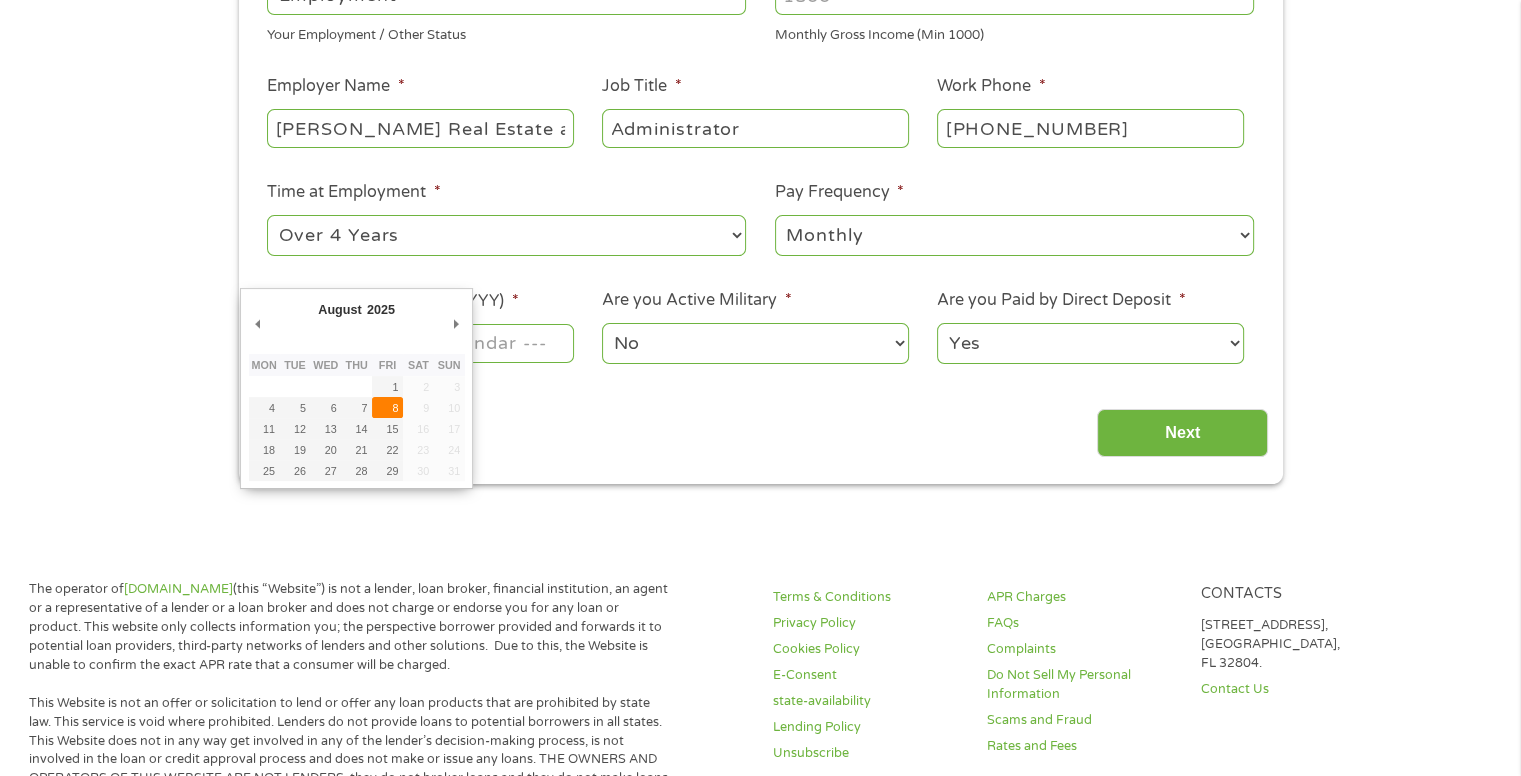 type on "[DATE]" 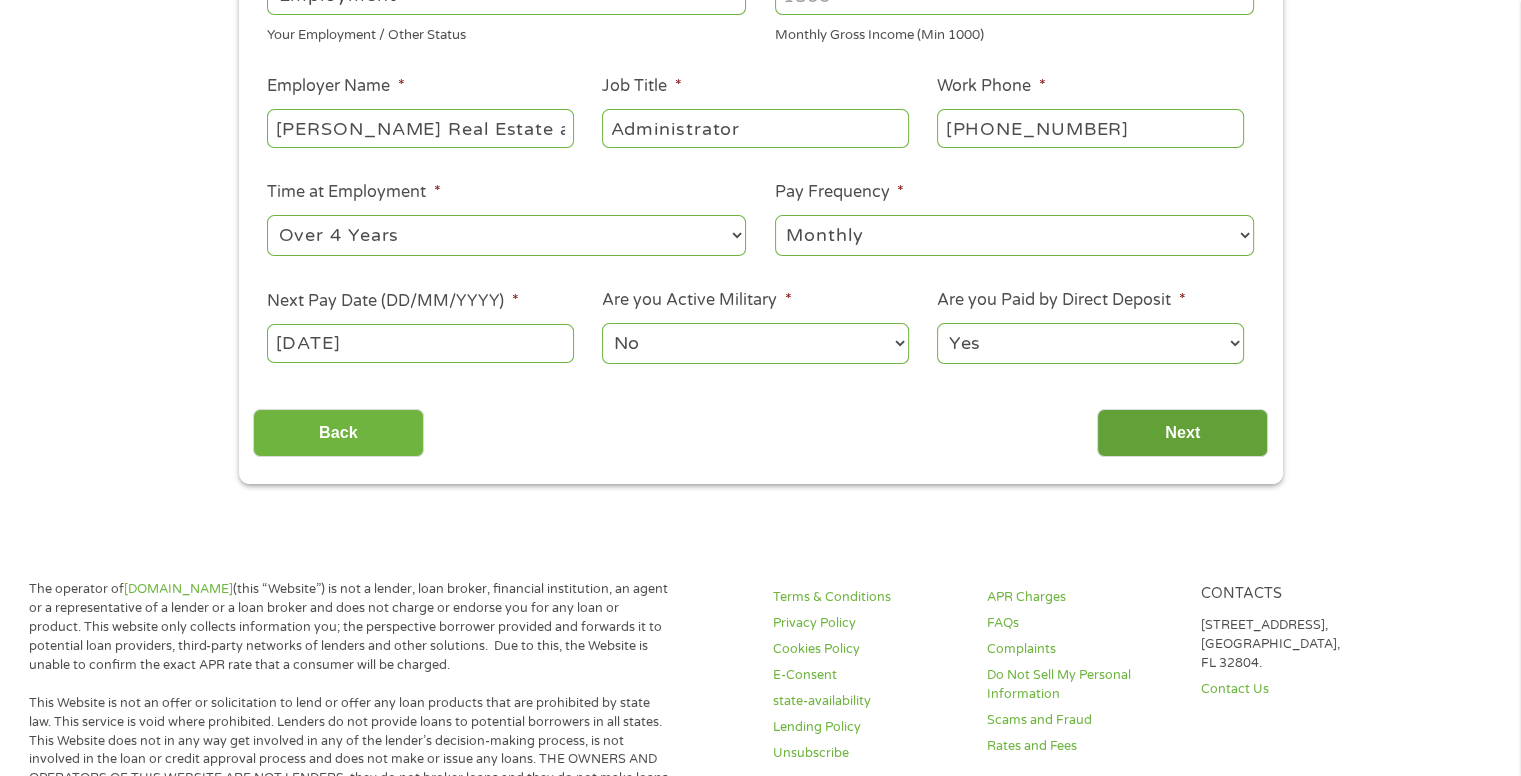 click on "Next" at bounding box center [1182, 433] 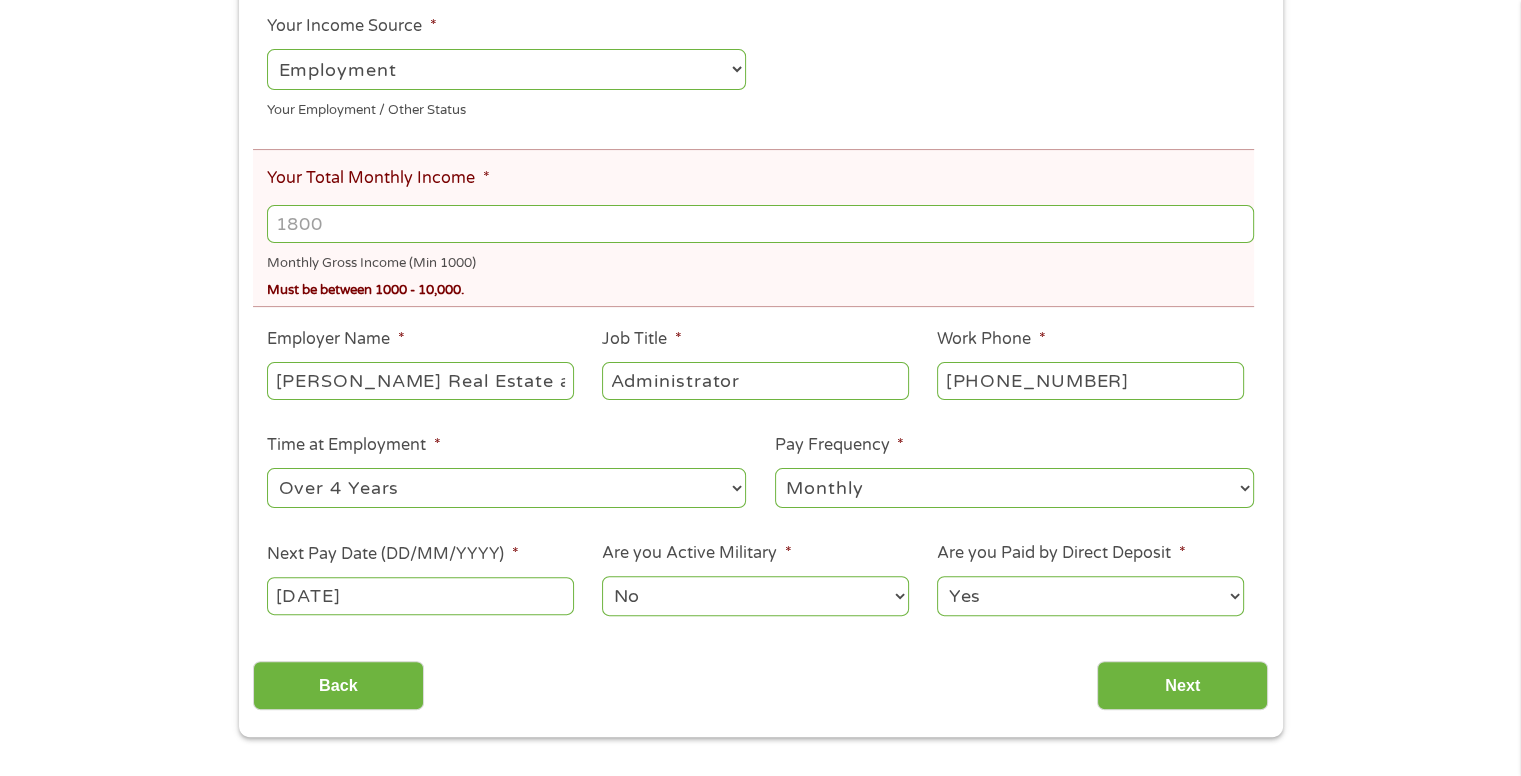 scroll, scrollTop: 90, scrollLeft: 0, axis: vertical 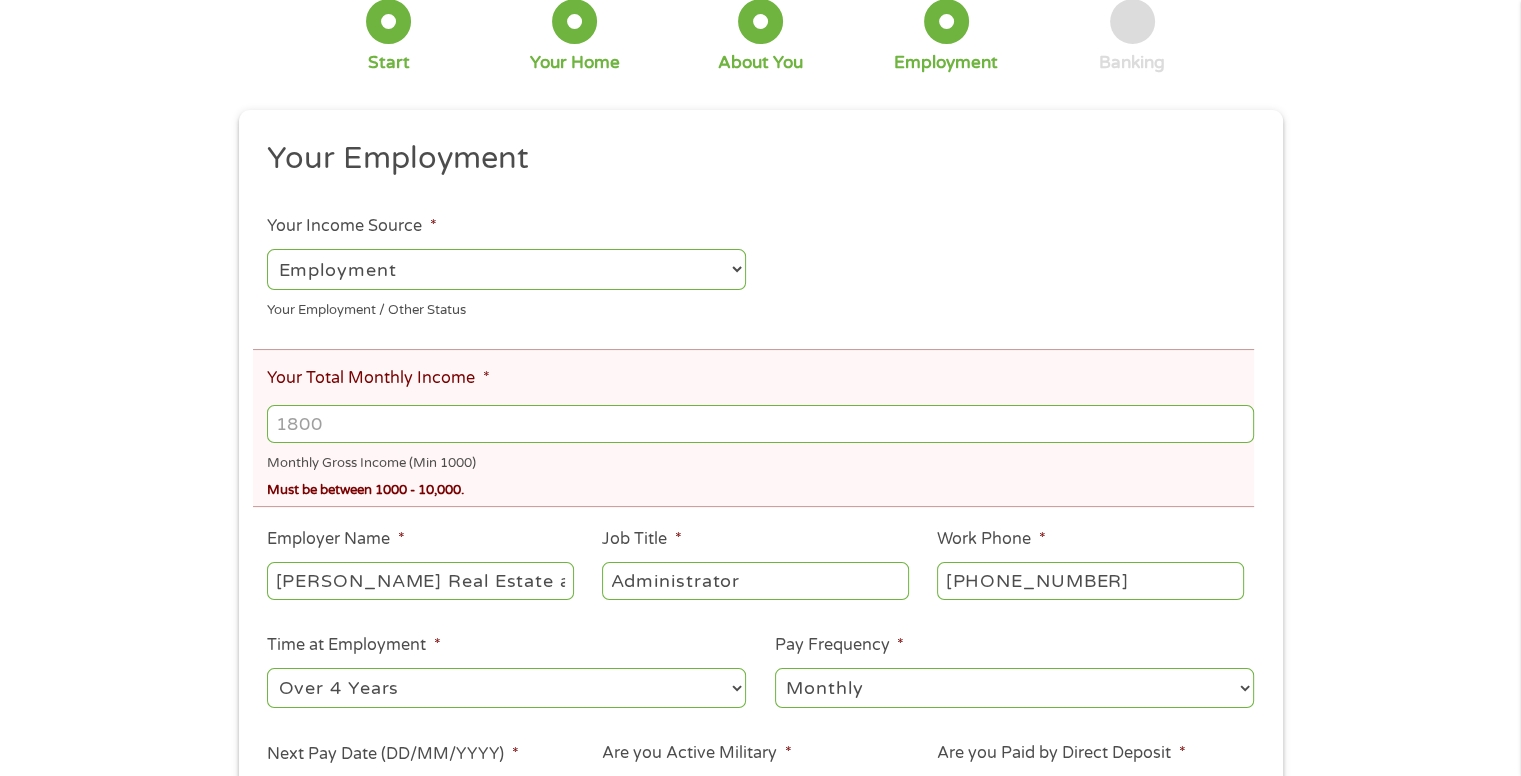 click on "Your Total Monthly Income *" at bounding box center (760, 424) 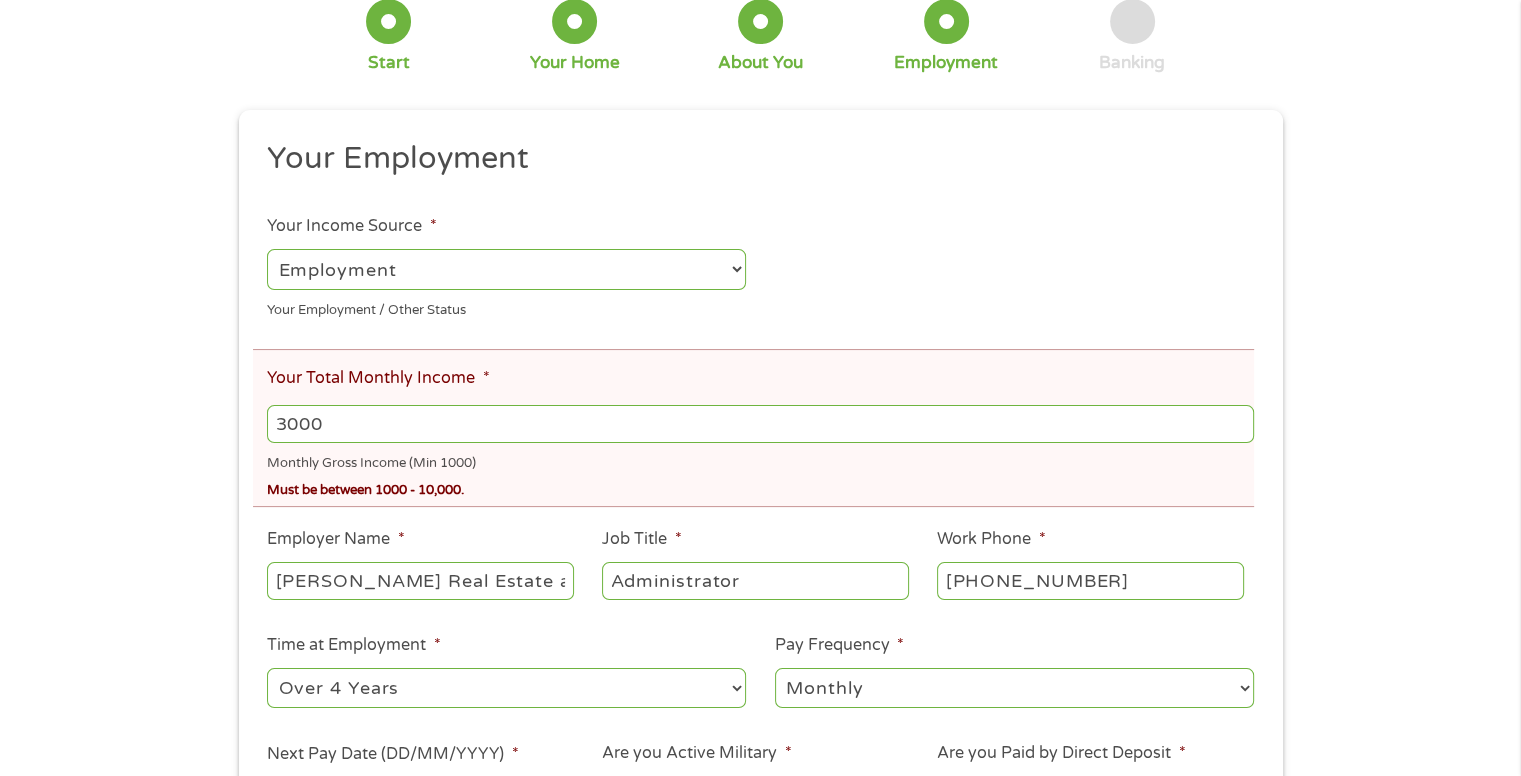 click on "--- Choose one --- Employment [DEMOGRAPHIC_DATA] Benefits" at bounding box center (506, 269) 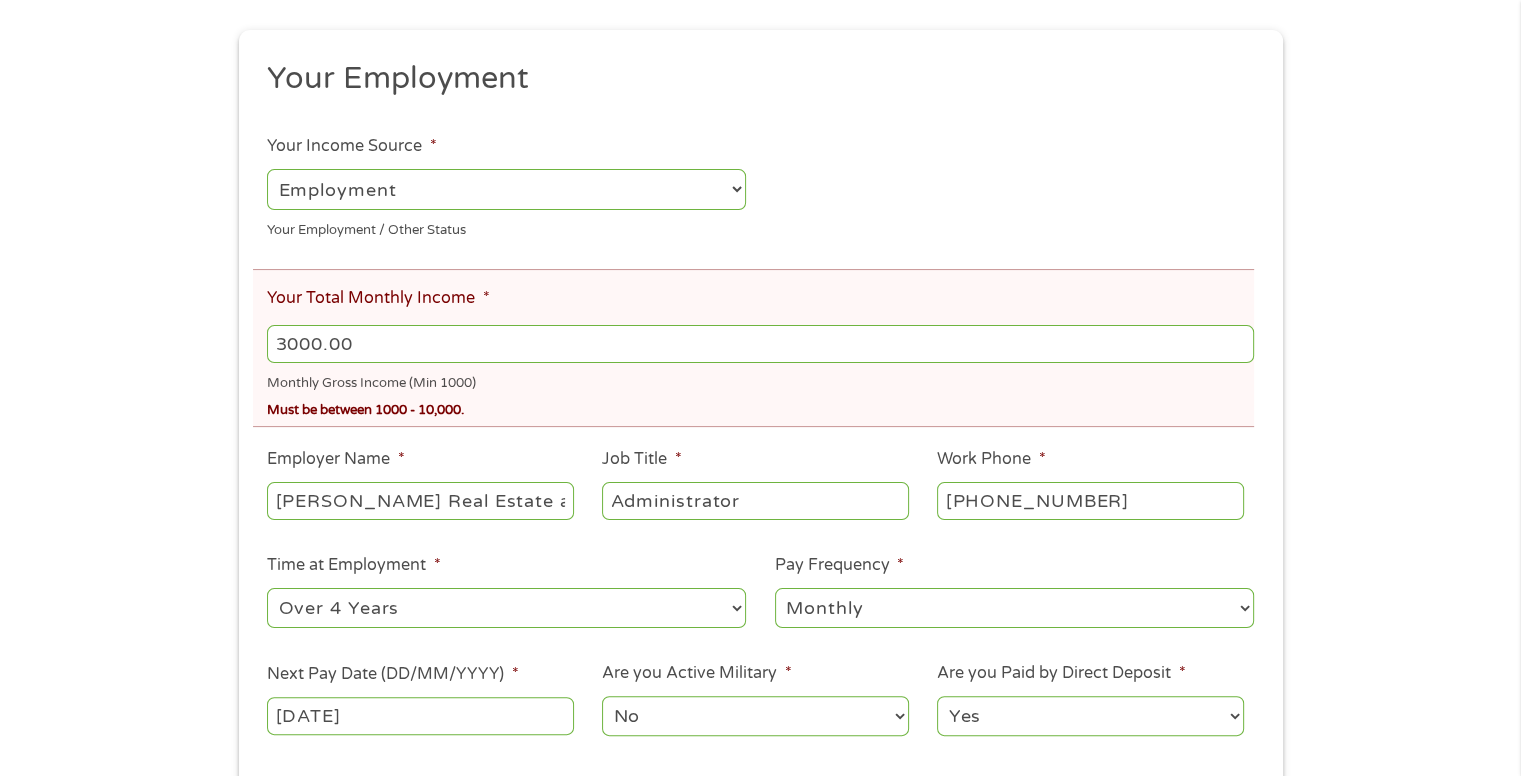 scroll, scrollTop: 400, scrollLeft: 0, axis: vertical 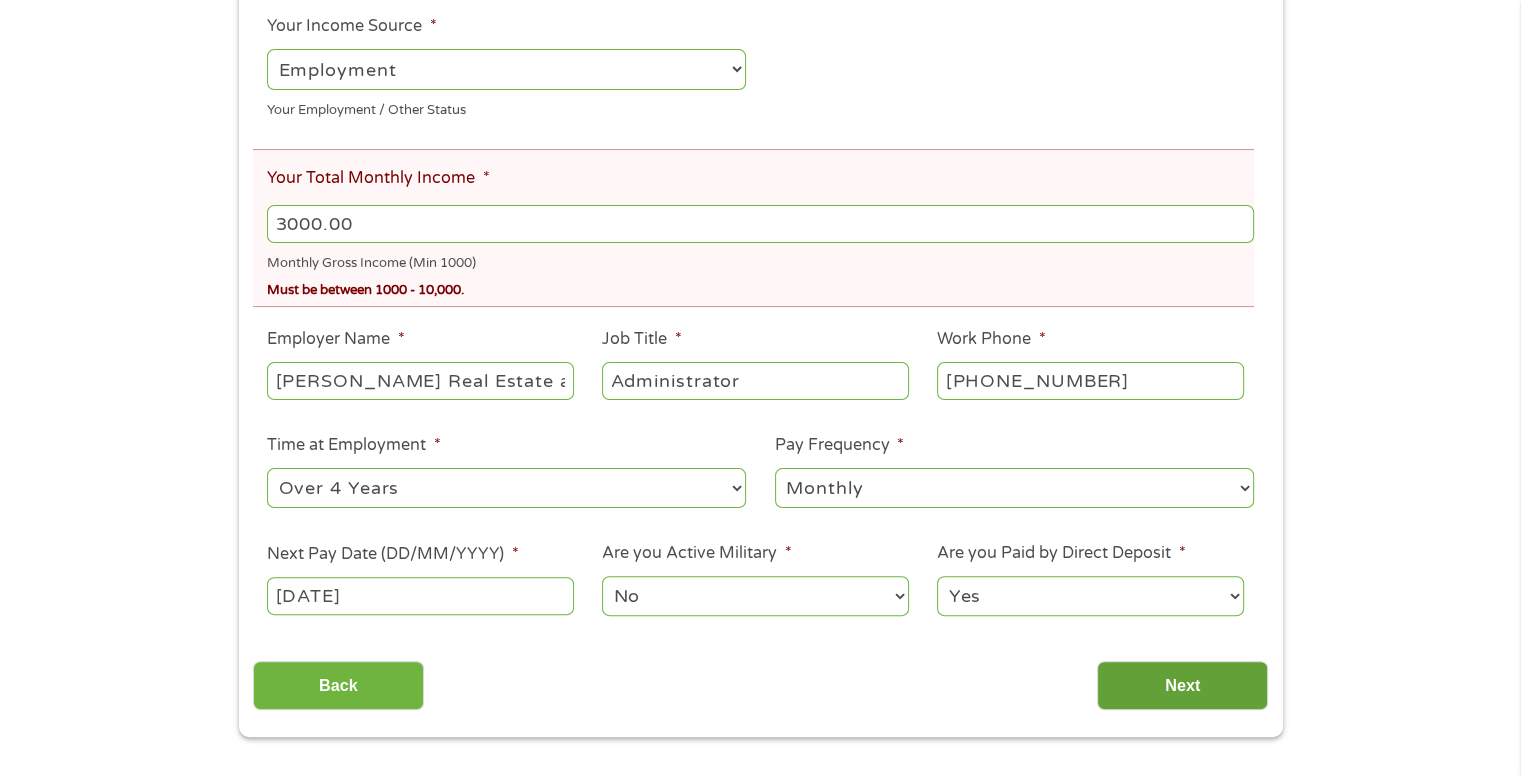 type on "3000.00" 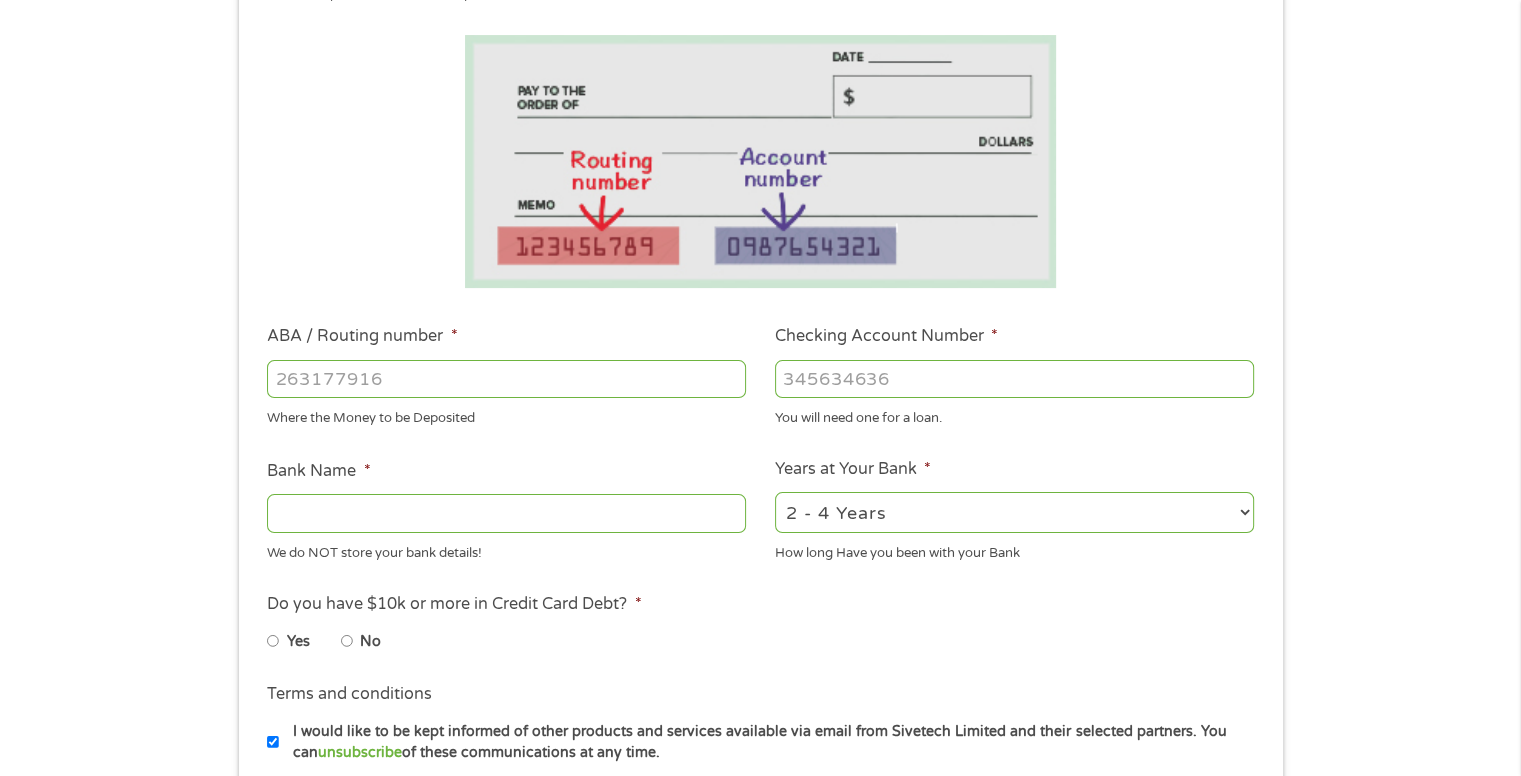 scroll, scrollTop: 8, scrollLeft: 8, axis: both 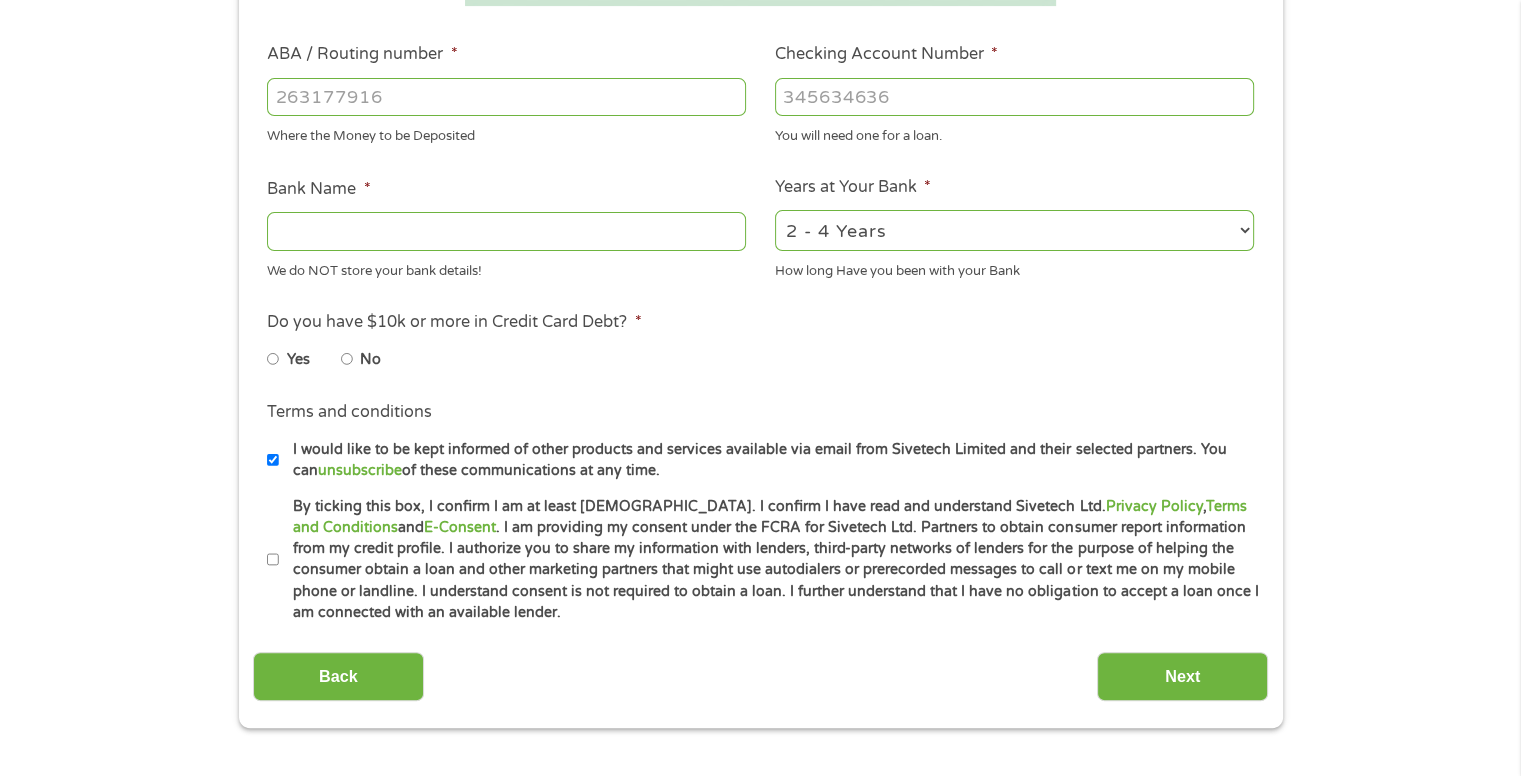click on "No" at bounding box center [347, 359] 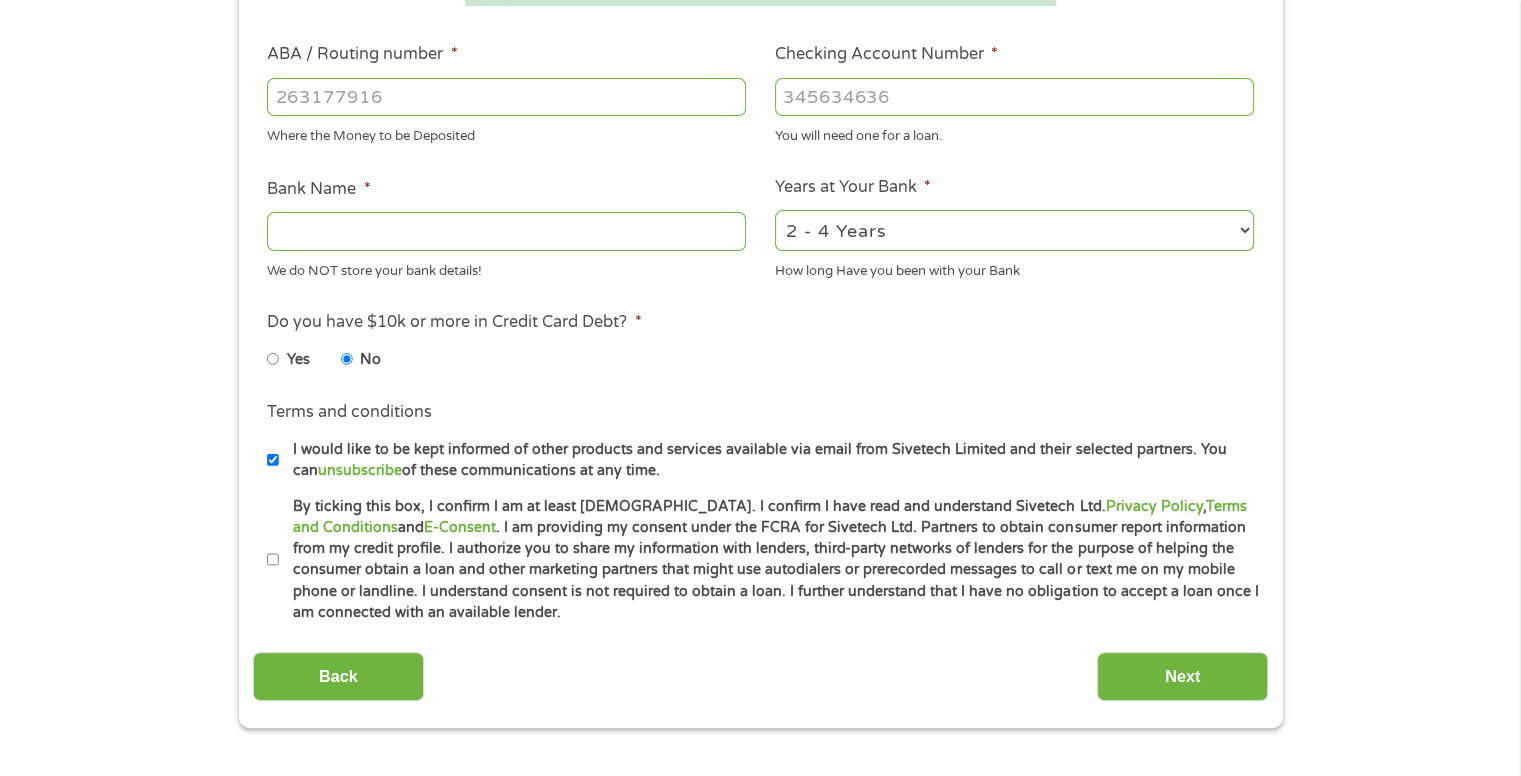 click on "By ticking this box, I confirm I am at least [DEMOGRAPHIC_DATA]. I confirm I have read and understand Sivetech Ltd.  Privacy Policy ,  Terms and Conditions  and  E-Consent . I am providing my consent under the FCRA for Sivetech Ltd. Partners to obtain consumer report information from my credit profile. I authorize you to share my information with lenders, third-party networks of lenders for the purpose of helping the consumer obtain a loan and other marketing partners that might use autodialers or prerecorded messages to call or text me on my mobile phone or landline. I understand consent is not required to obtain a loan. I further understand that I have no obligation to accept a loan once I am connected with an available lender." at bounding box center [273, 560] 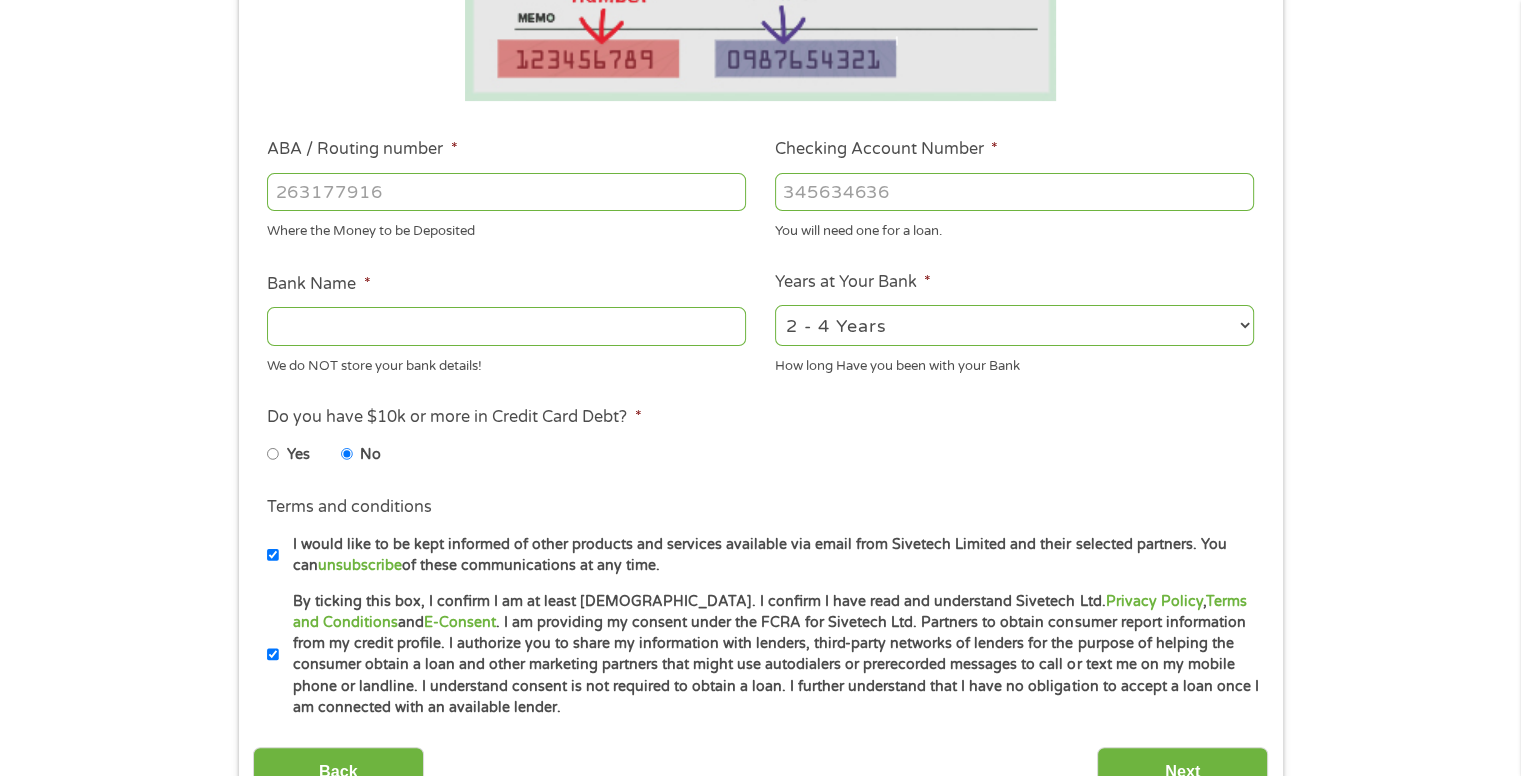 scroll, scrollTop: 400, scrollLeft: 0, axis: vertical 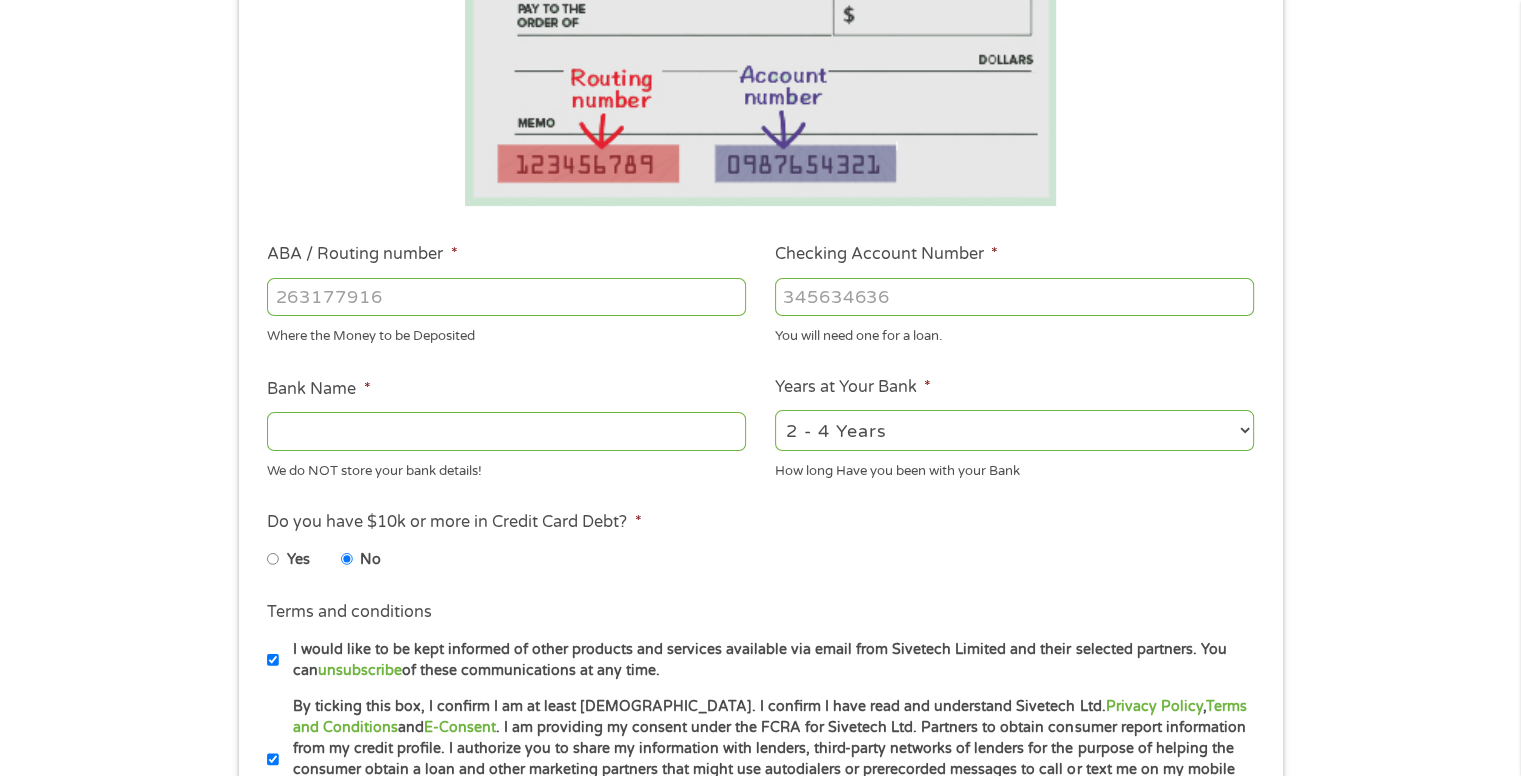 click on "ABA / Routing number *" at bounding box center [506, 297] 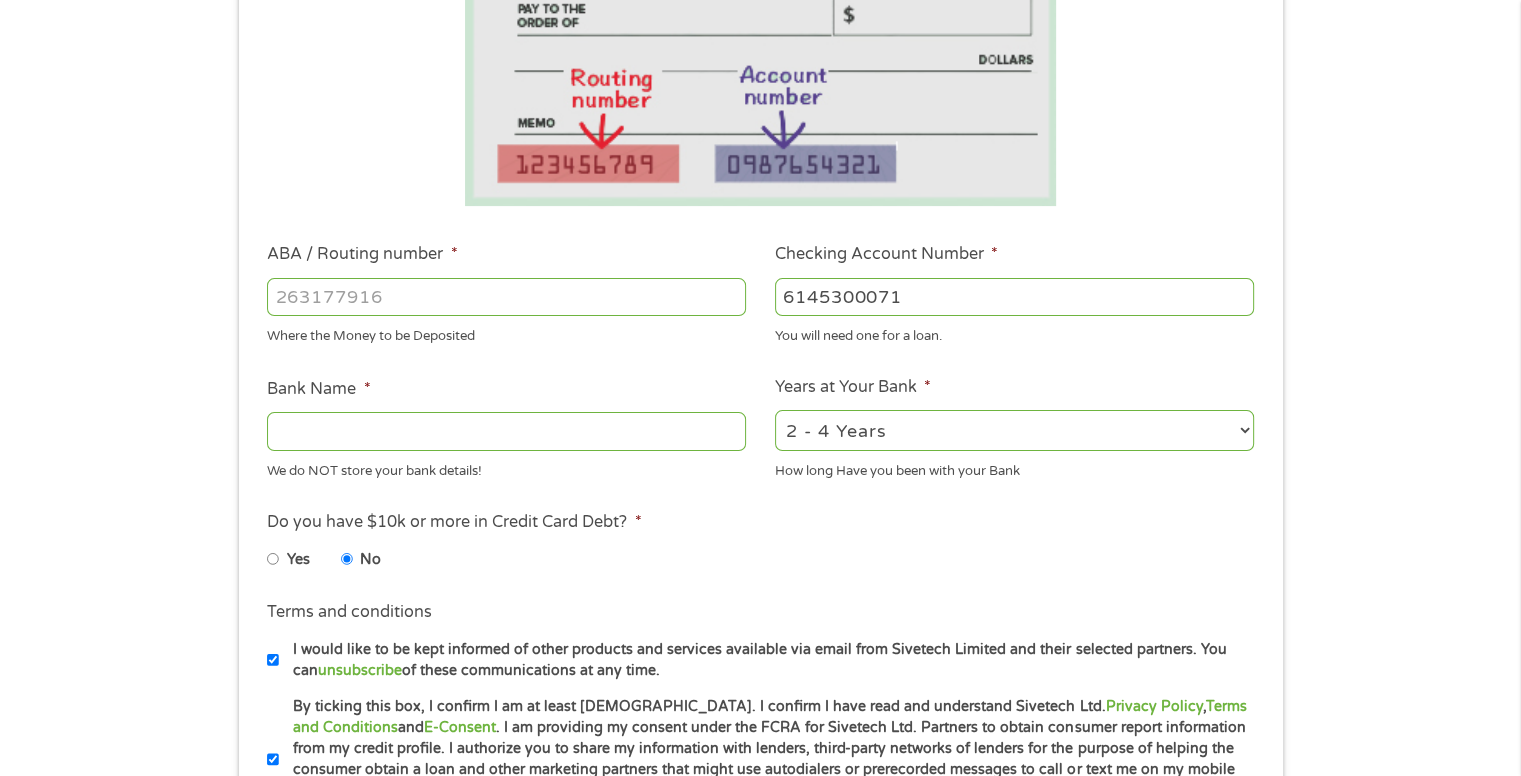type on "6145300071" 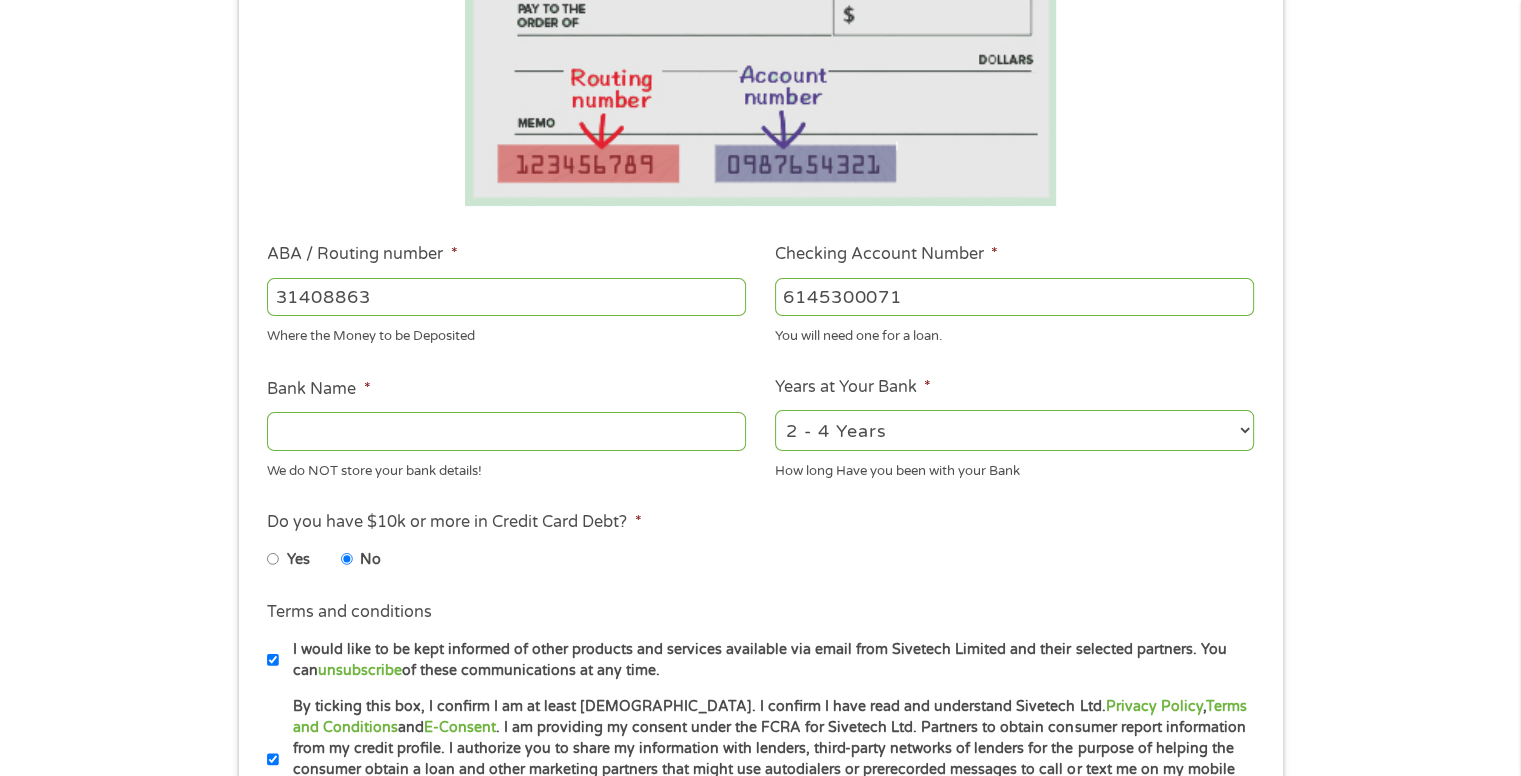 type on "314088637" 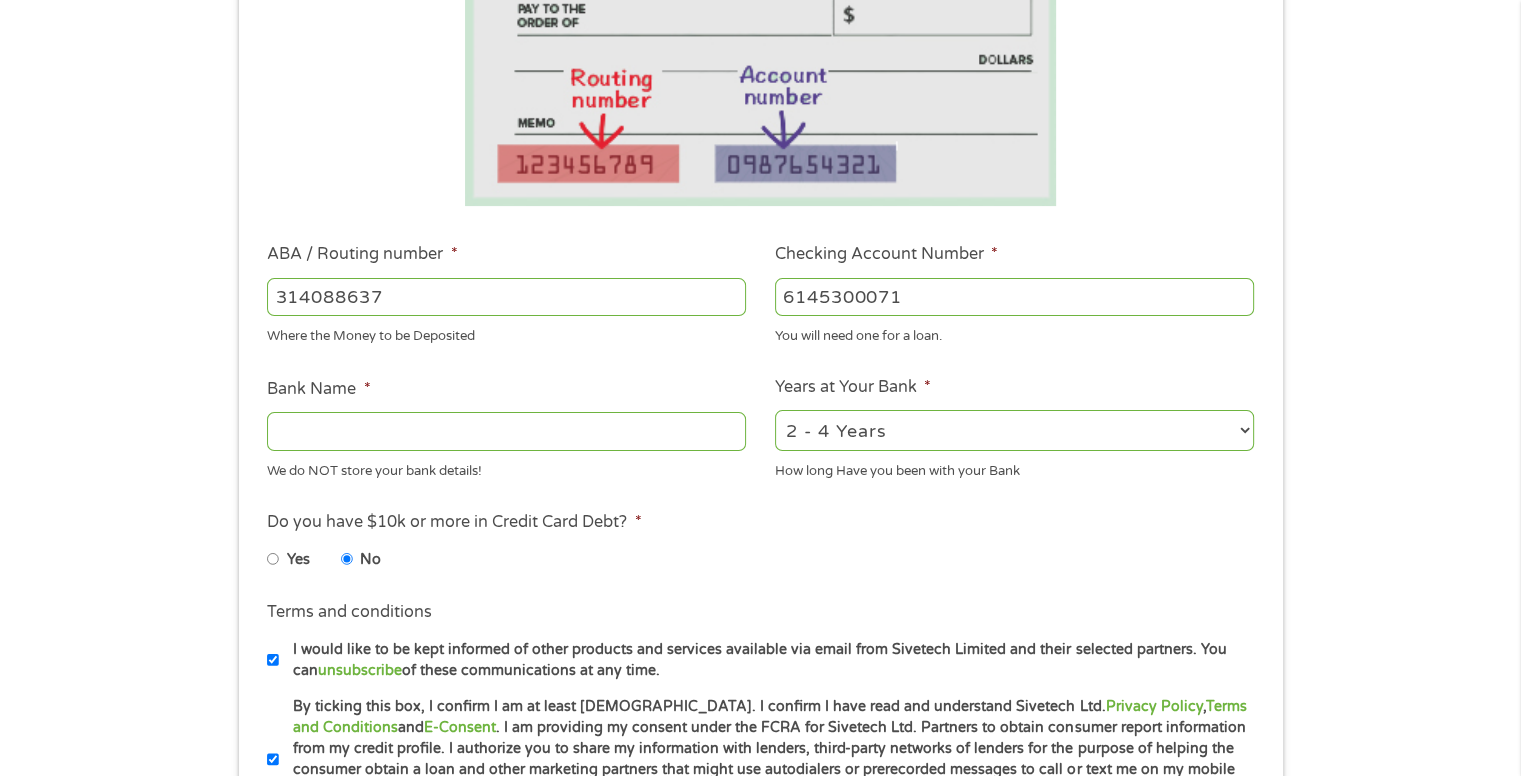 type on "SECURITY SERVICE FCU" 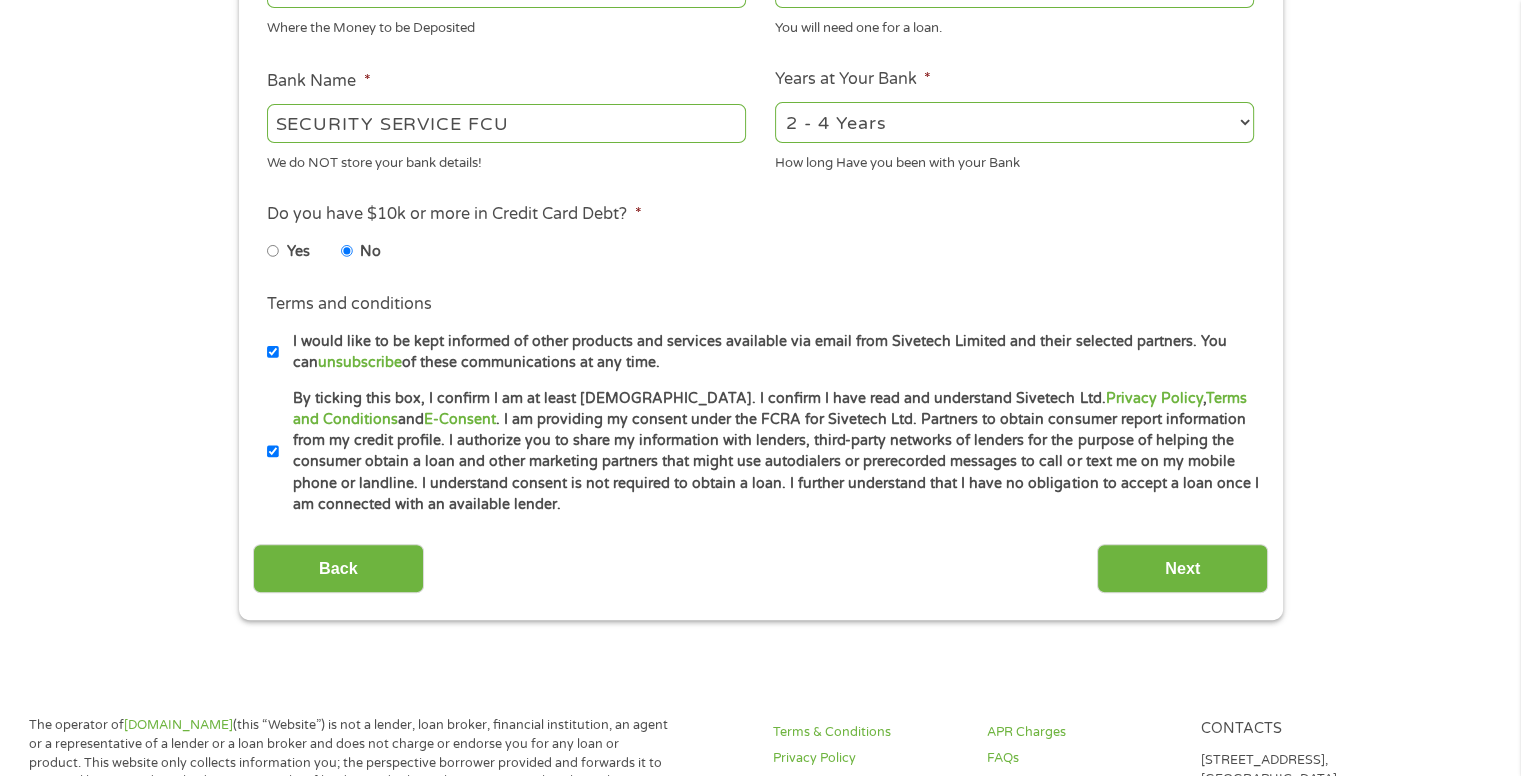 scroll, scrollTop: 800, scrollLeft: 0, axis: vertical 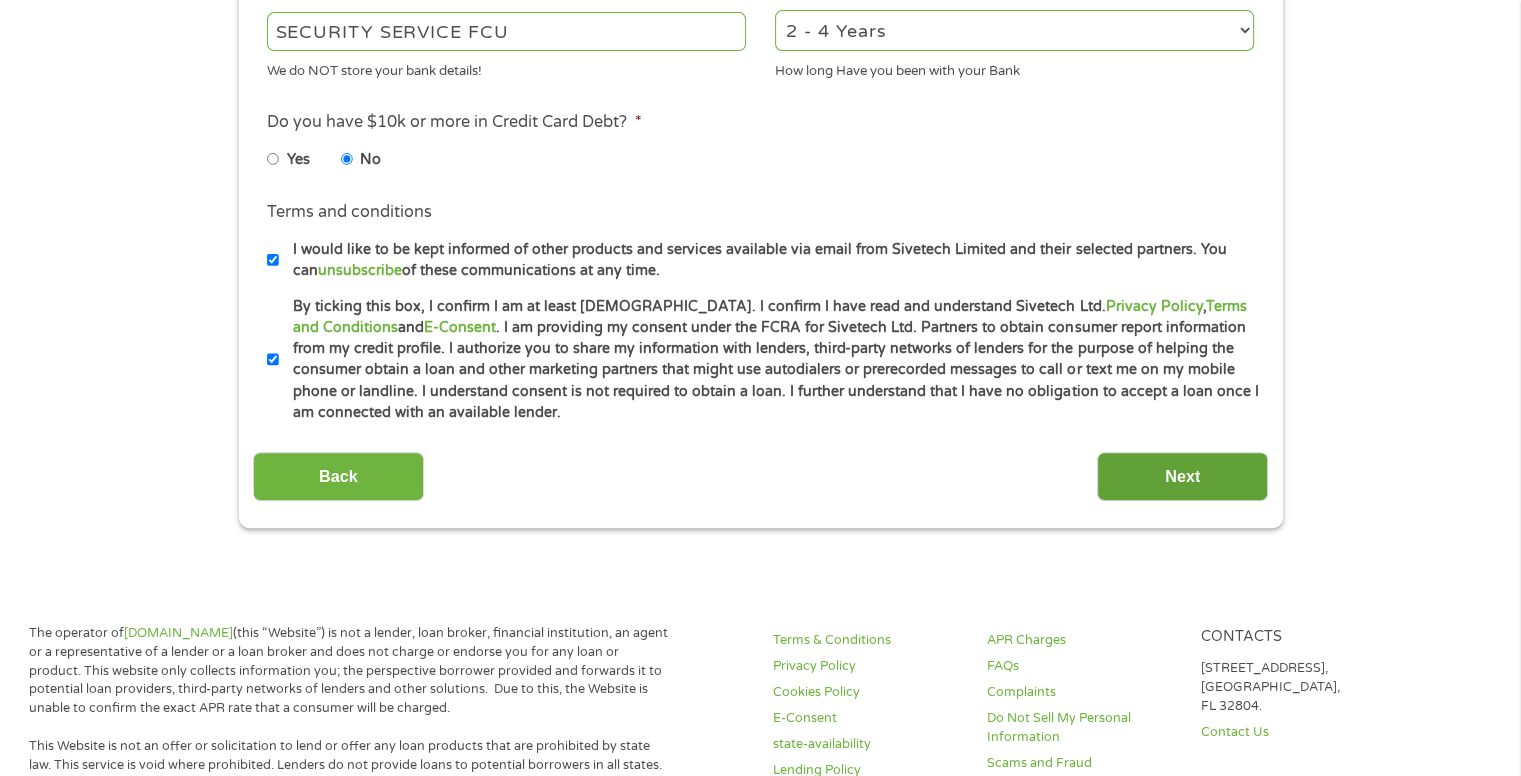 type on "314088637" 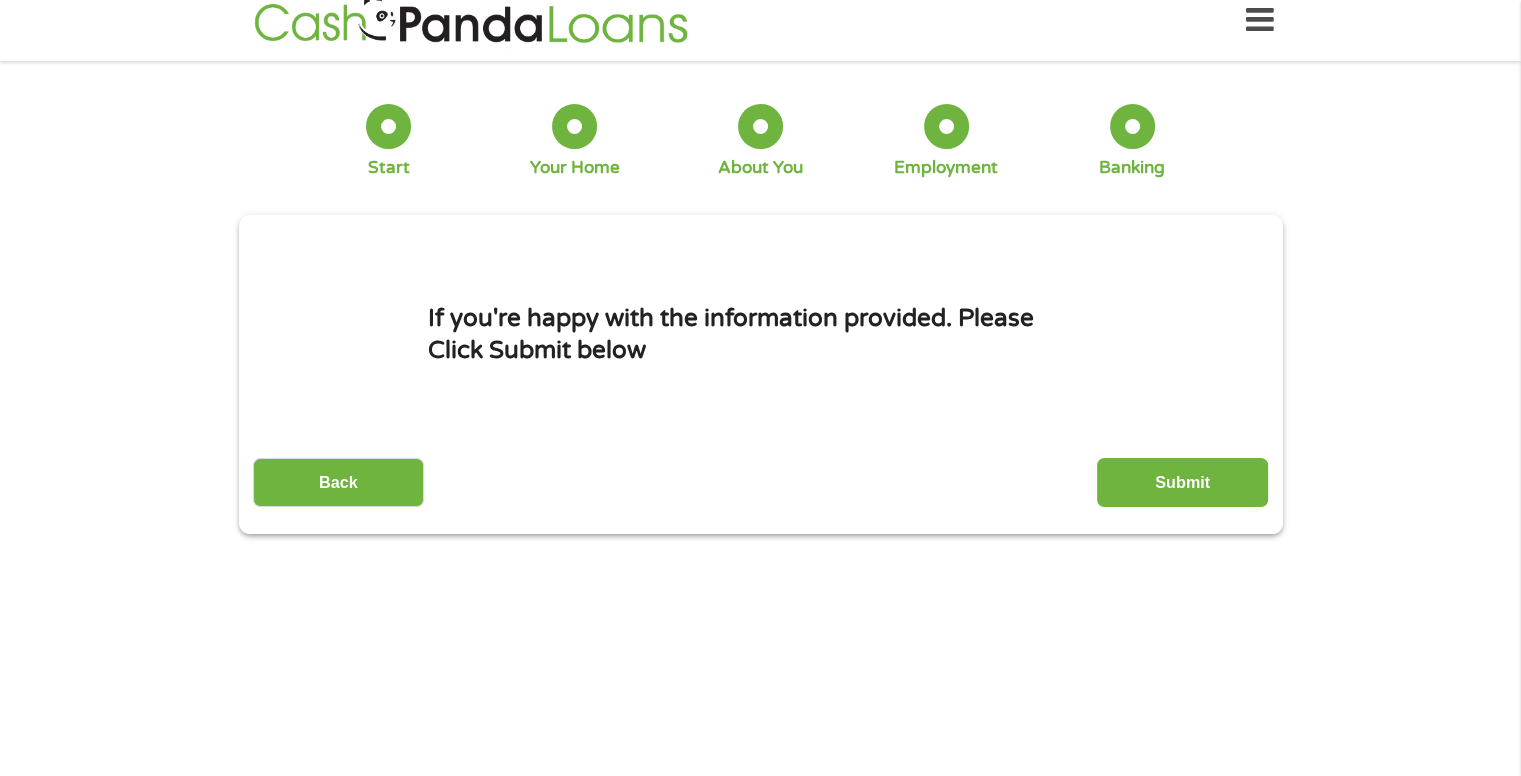 scroll, scrollTop: 0, scrollLeft: 0, axis: both 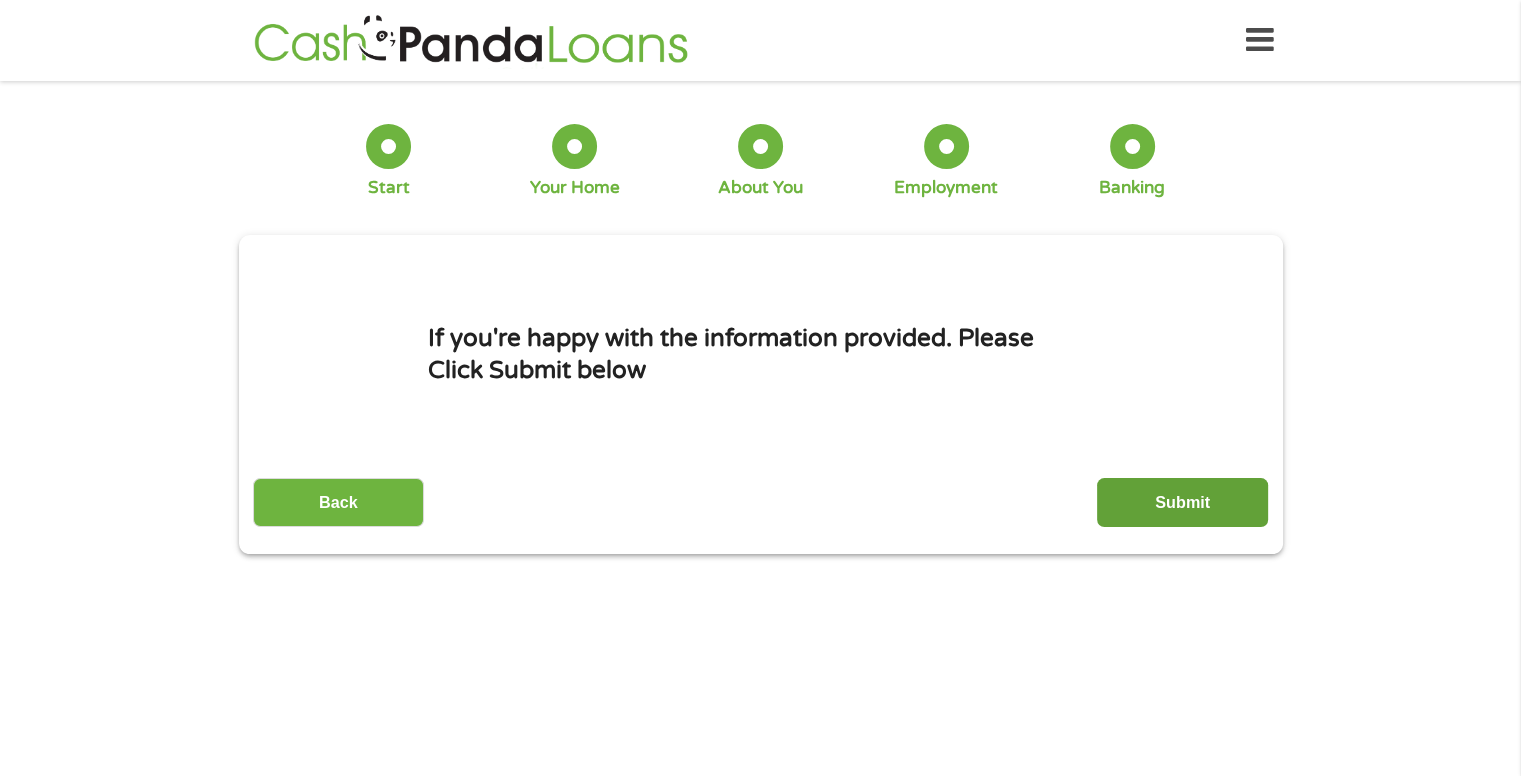 click on "Submit" at bounding box center (1182, 502) 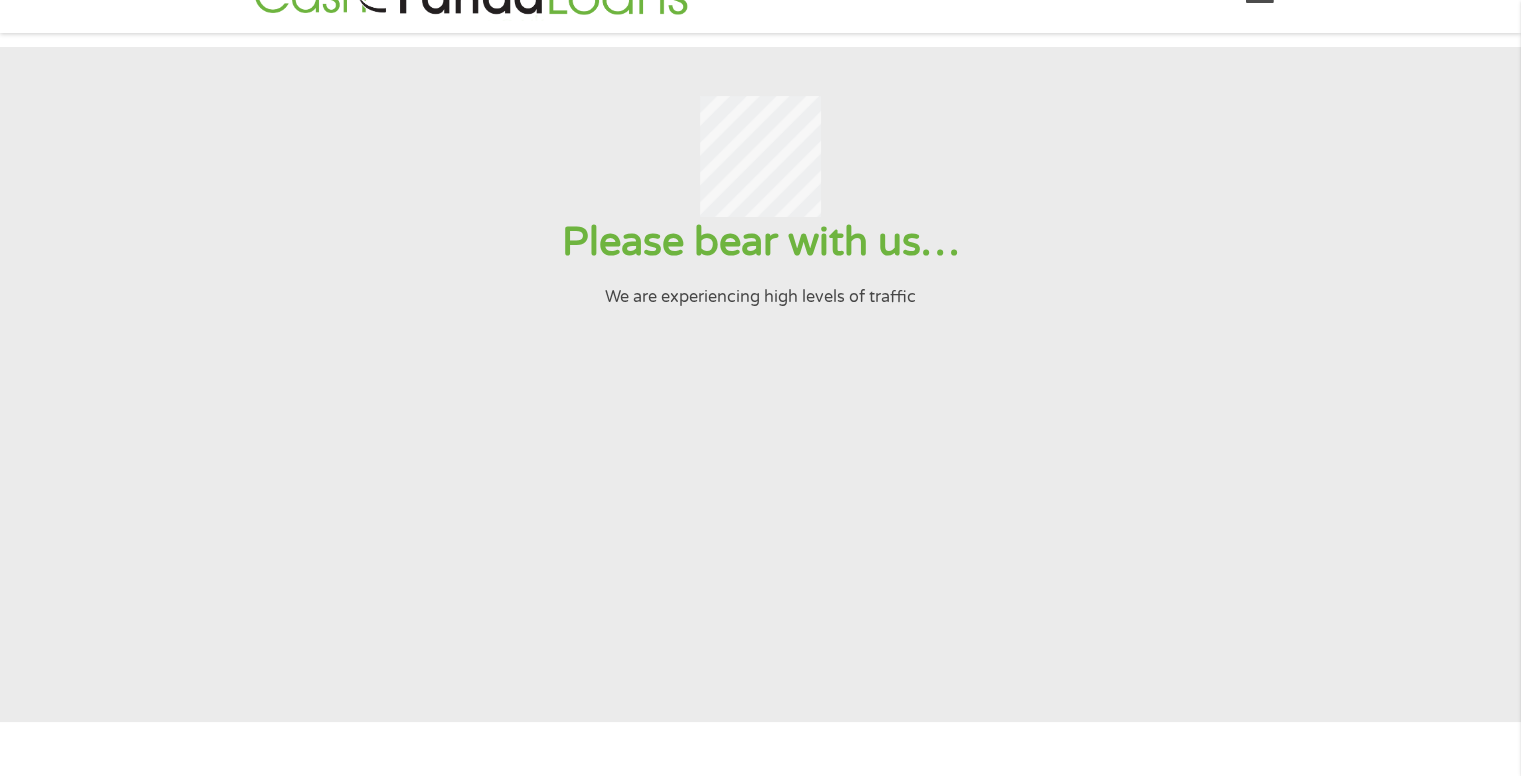 scroll, scrollTop: 40, scrollLeft: 0, axis: vertical 